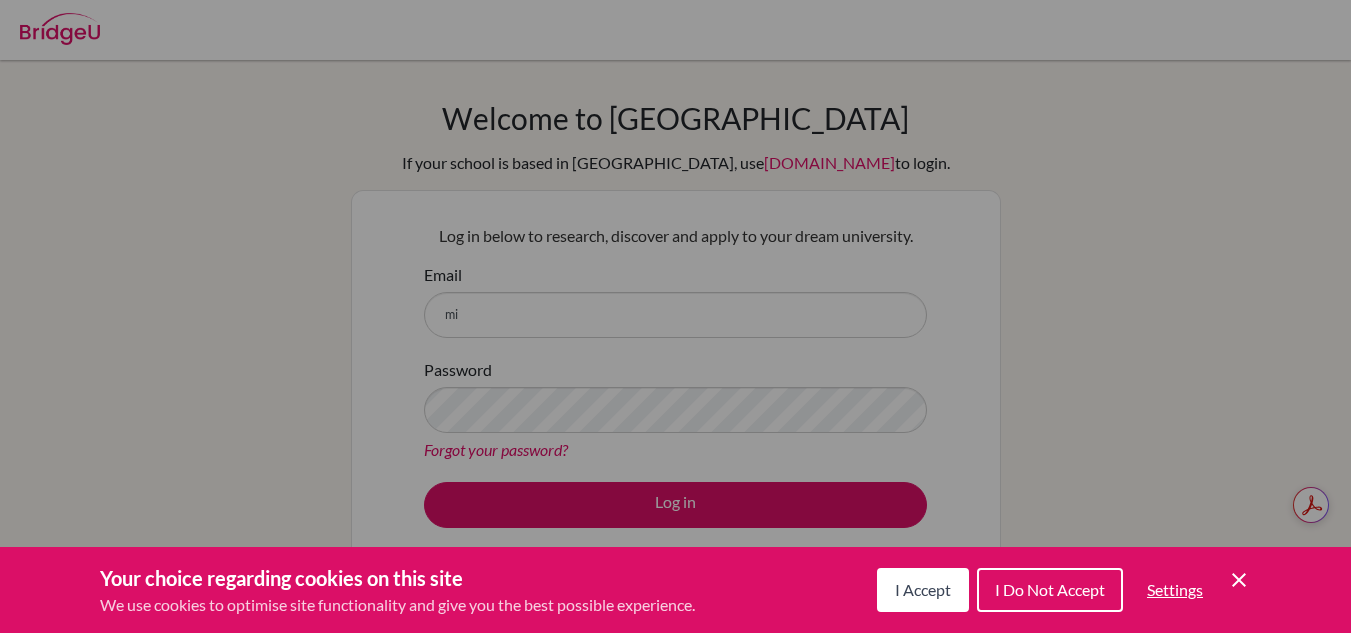 scroll, scrollTop: 0, scrollLeft: 0, axis: both 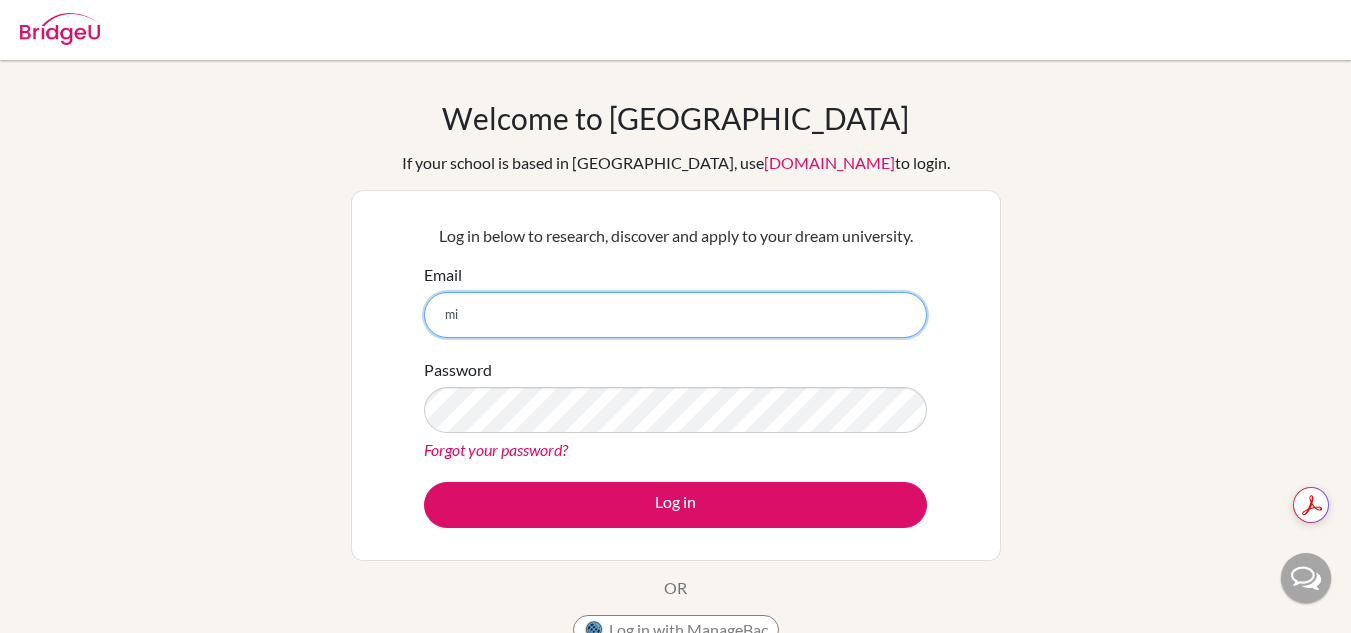 click on "mi" at bounding box center [675, 315] 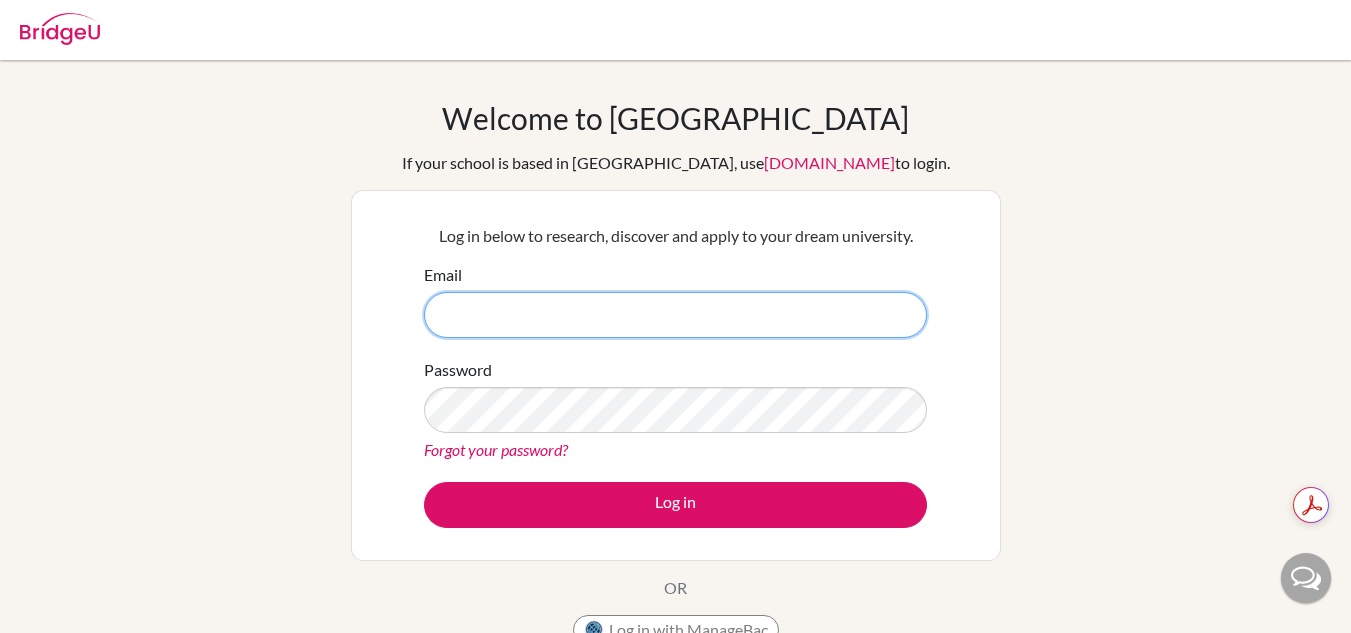 type 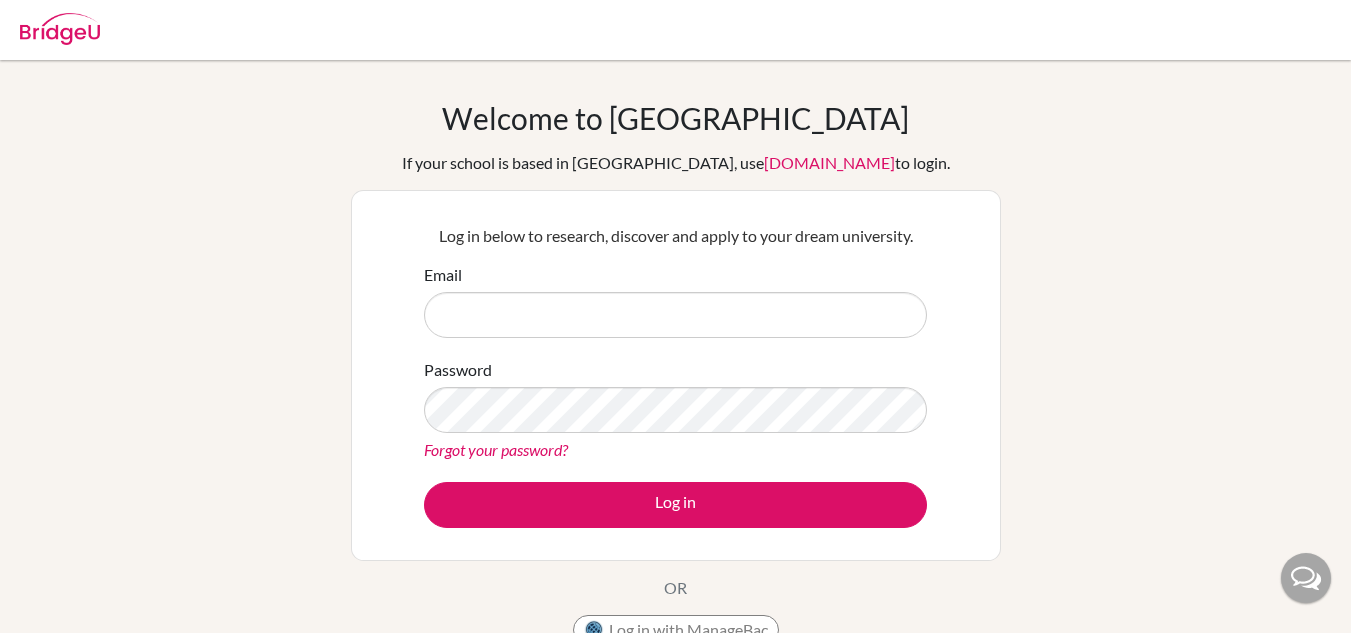 scroll, scrollTop: 0, scrollLeft: 0, axis: both 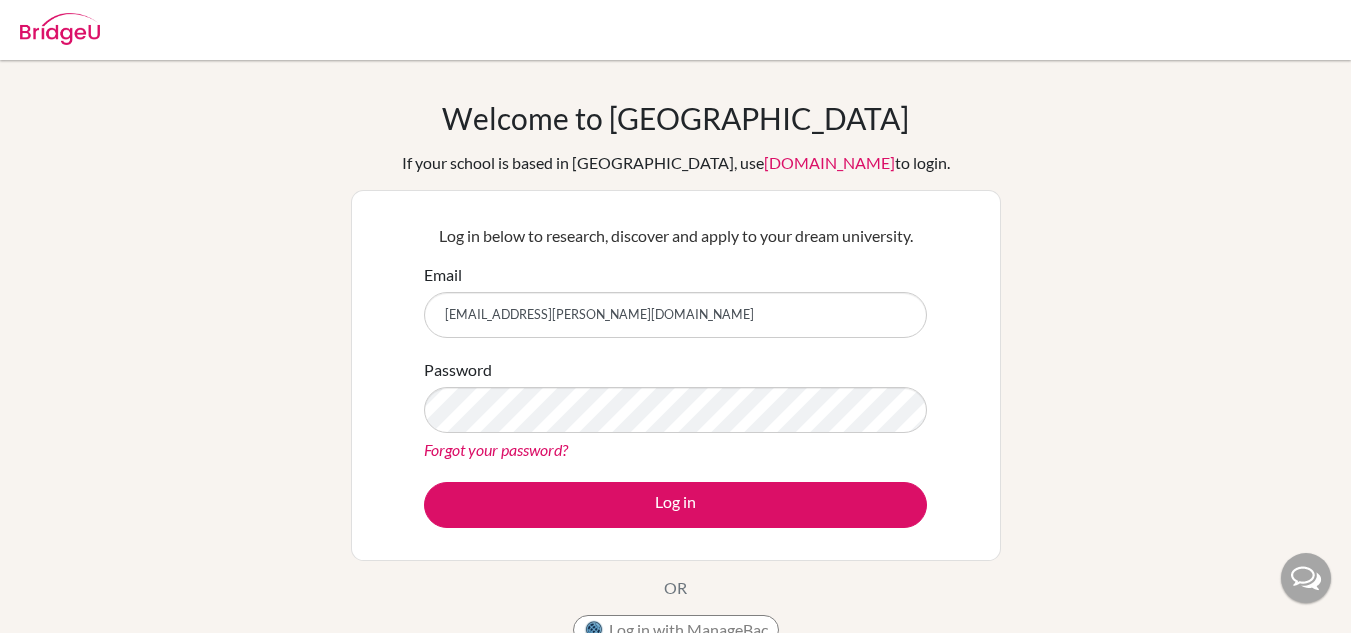 type on "mi.medina@gcnewhorizons.net.do" 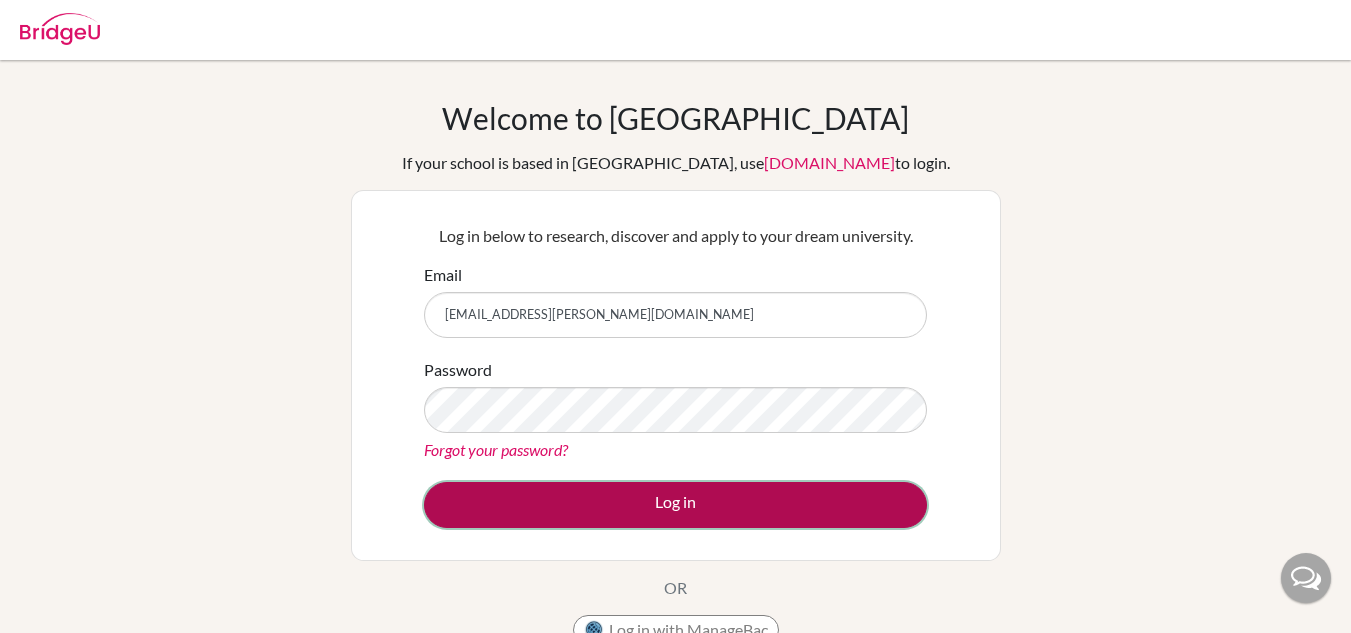 drag, startPoint x: 522, startPoint y: 490, endPoint x: 517, endPoint y: 501, distance: 12.083046 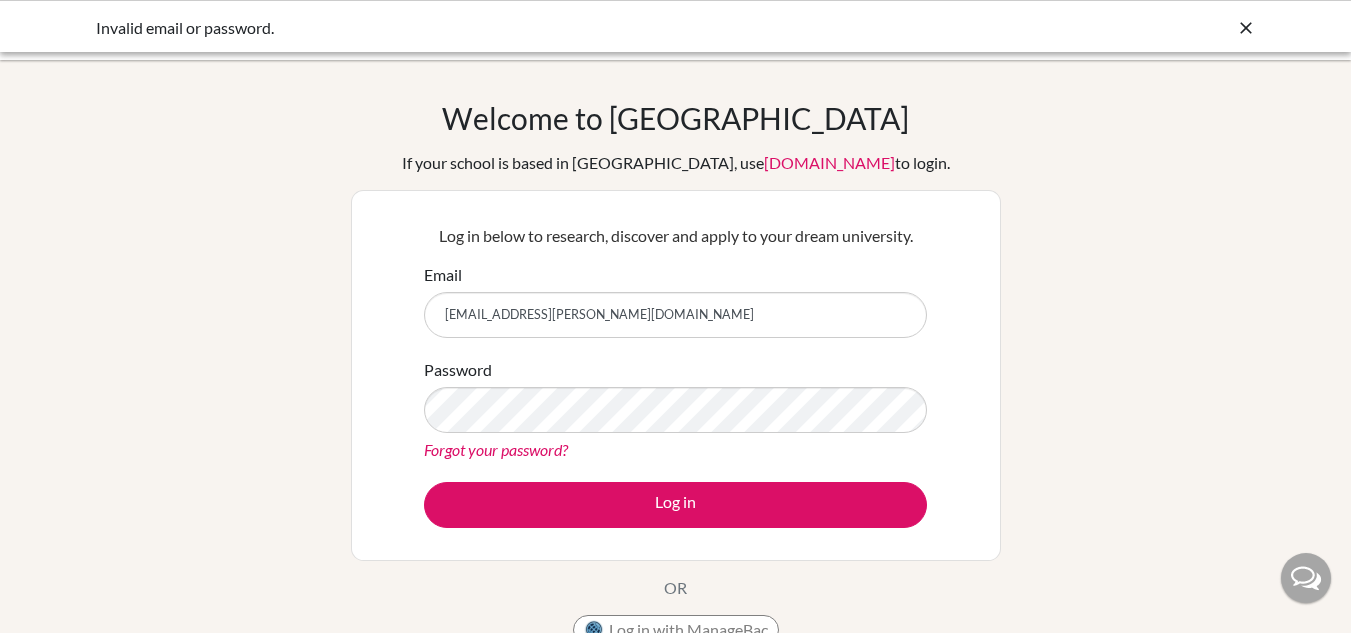 scroll, scrollTop: 0, scrollLeft: 0, axis: both 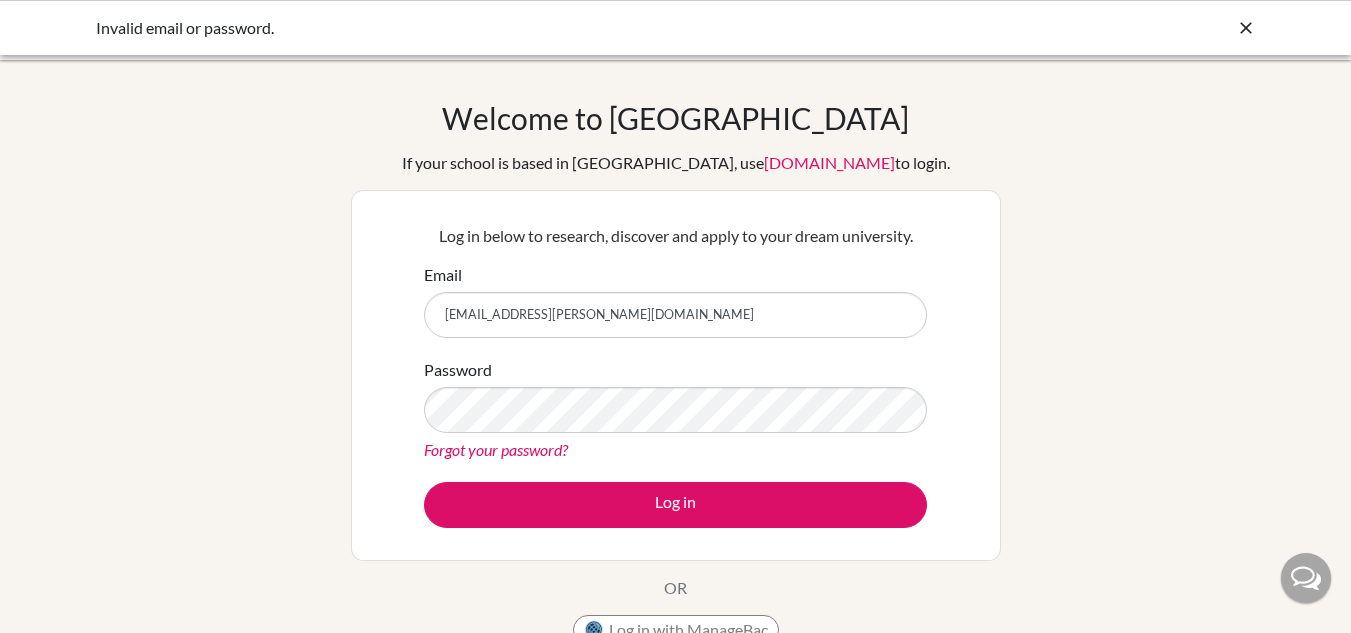 click on "mi.medina@gcnewhorizons.net.do" at bounding box center [675, 315] 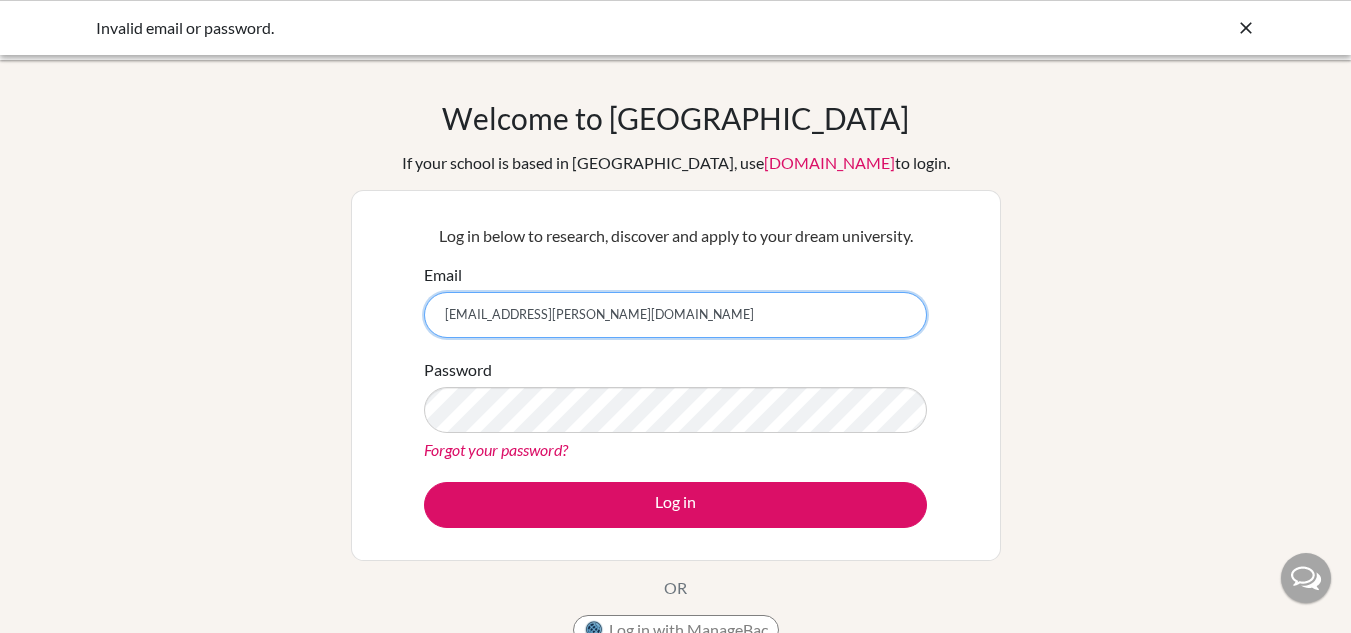 click on "mi.medina@gcnewhorizons.edu.do" at bounding box center [675, 315] 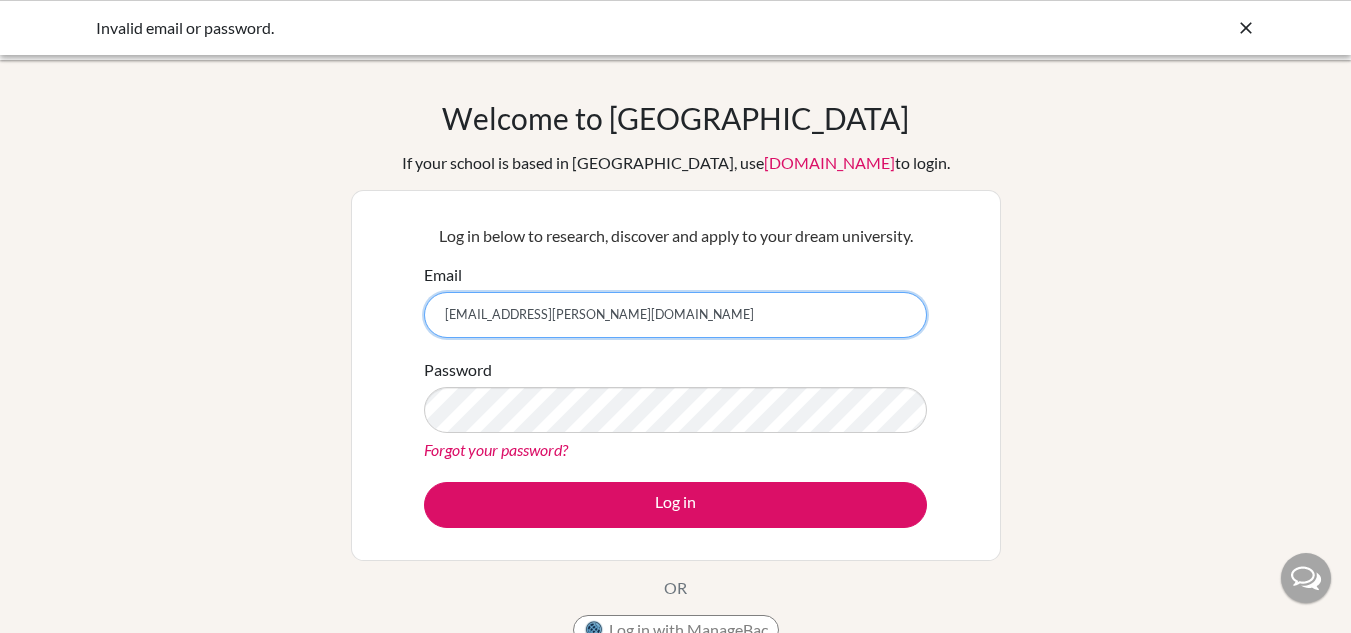type on "mi.medina@gcnewhorizons.net" 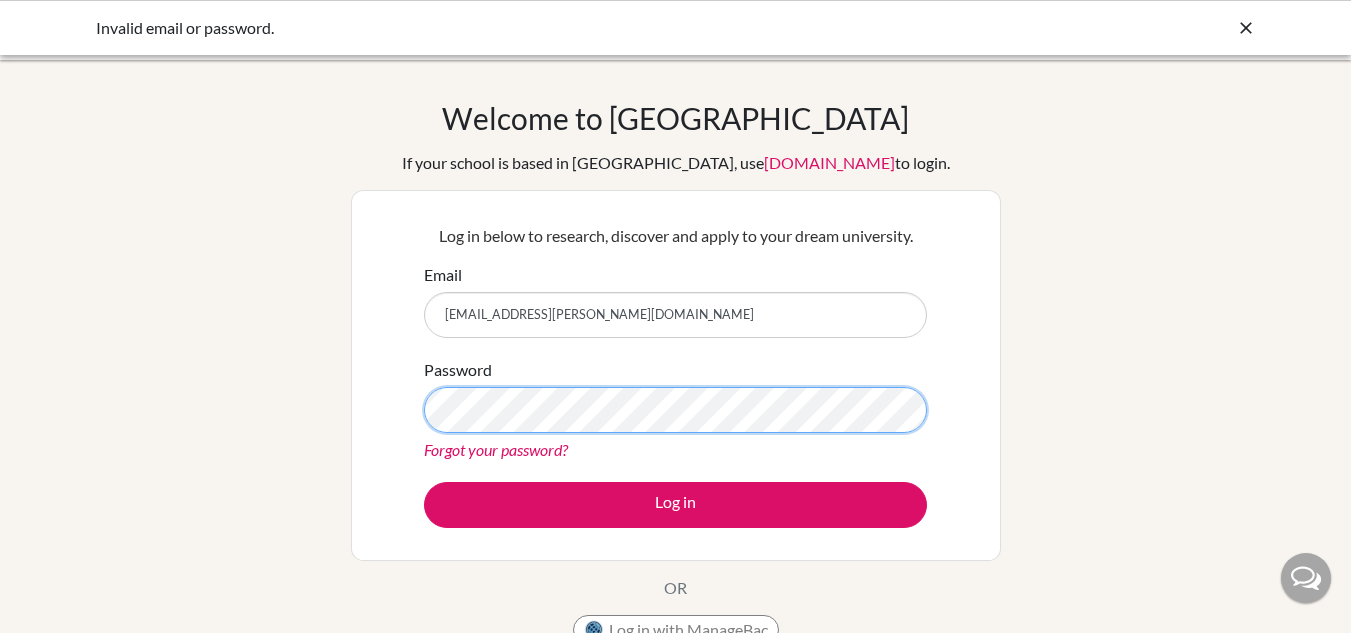 click on "Log in" at bounding box center [675, 505] 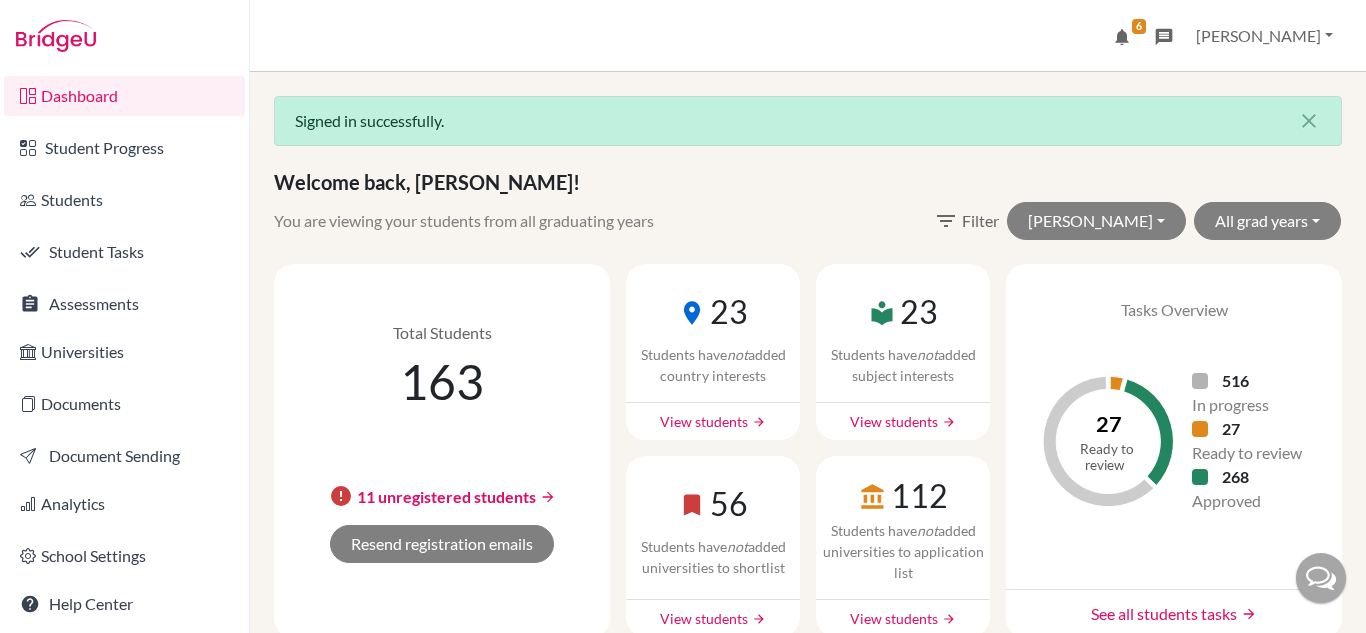 scroll, scrollTop: 0, scrollLeft: 0, axis: both 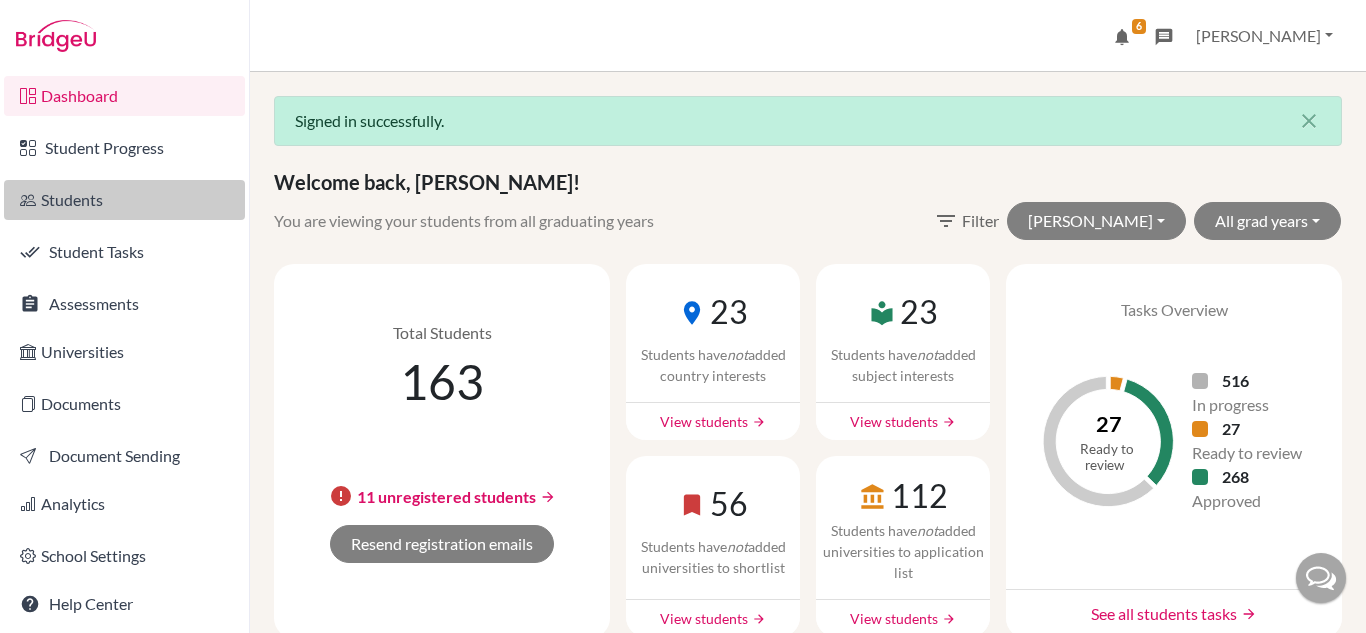 click on "Students" at bounding box center (124, 200) 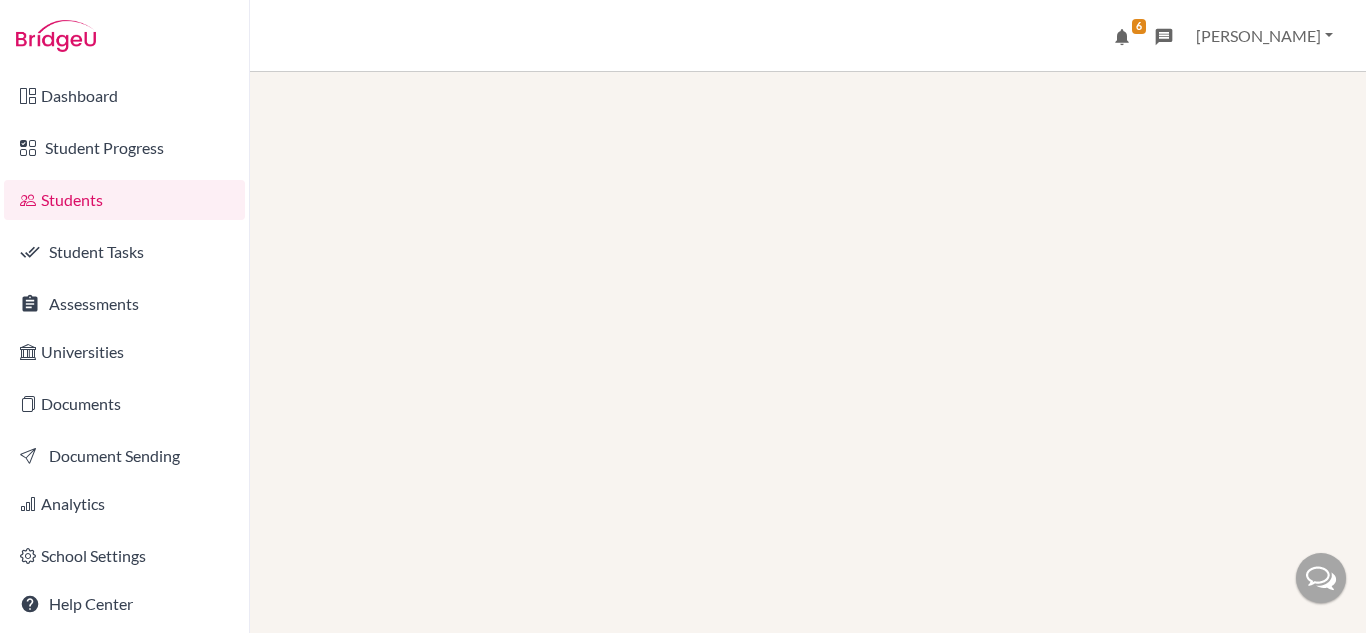 scroll, scrollTop: 0, scrollLeft: 0, axis: both 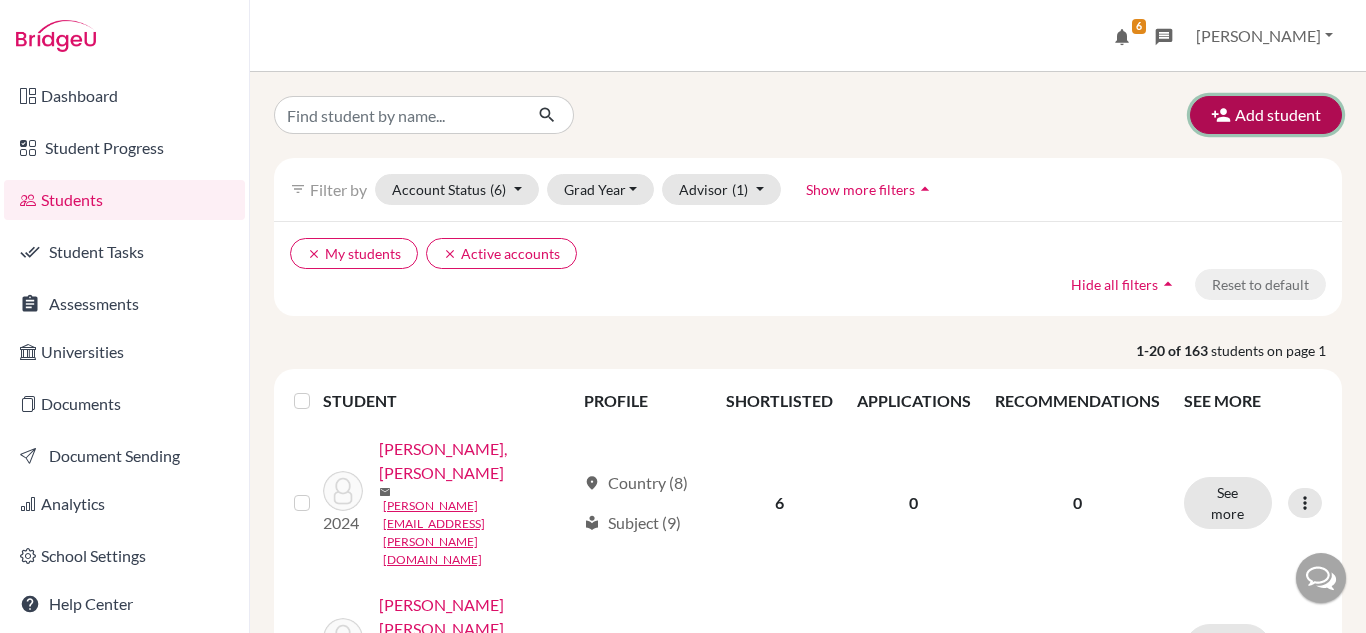 click on "Add student" at bounding box center (1266, 115) 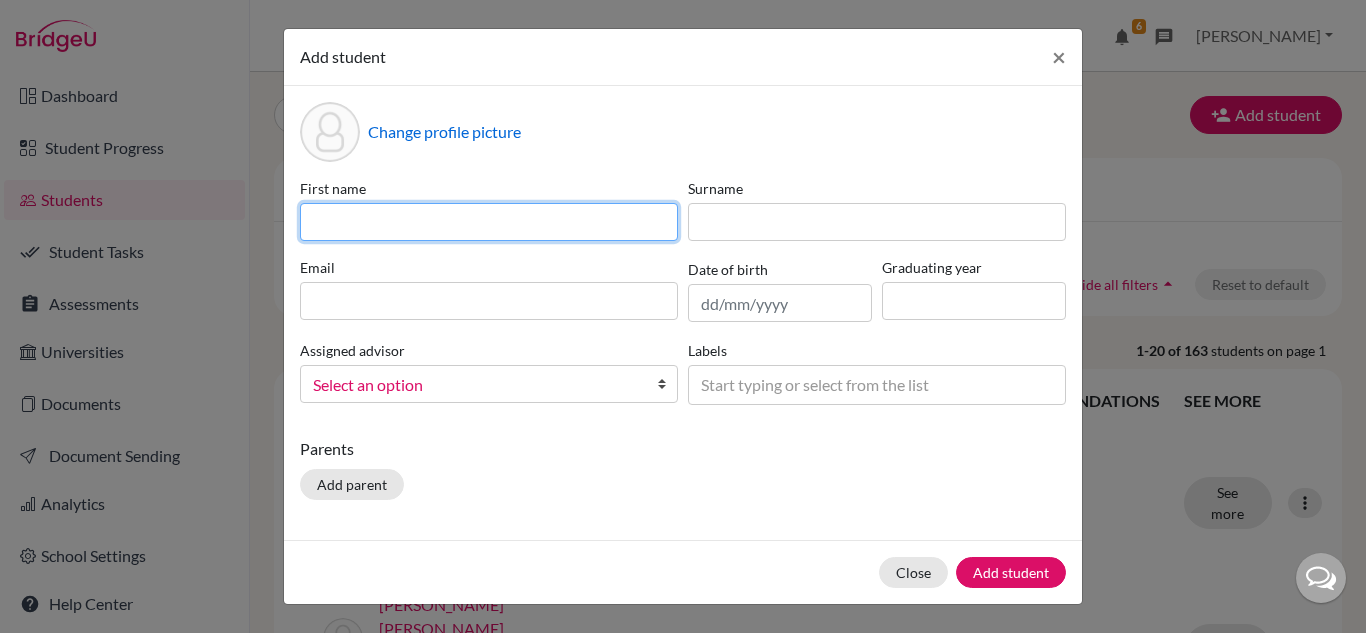 click at bounding box center [489, 222] 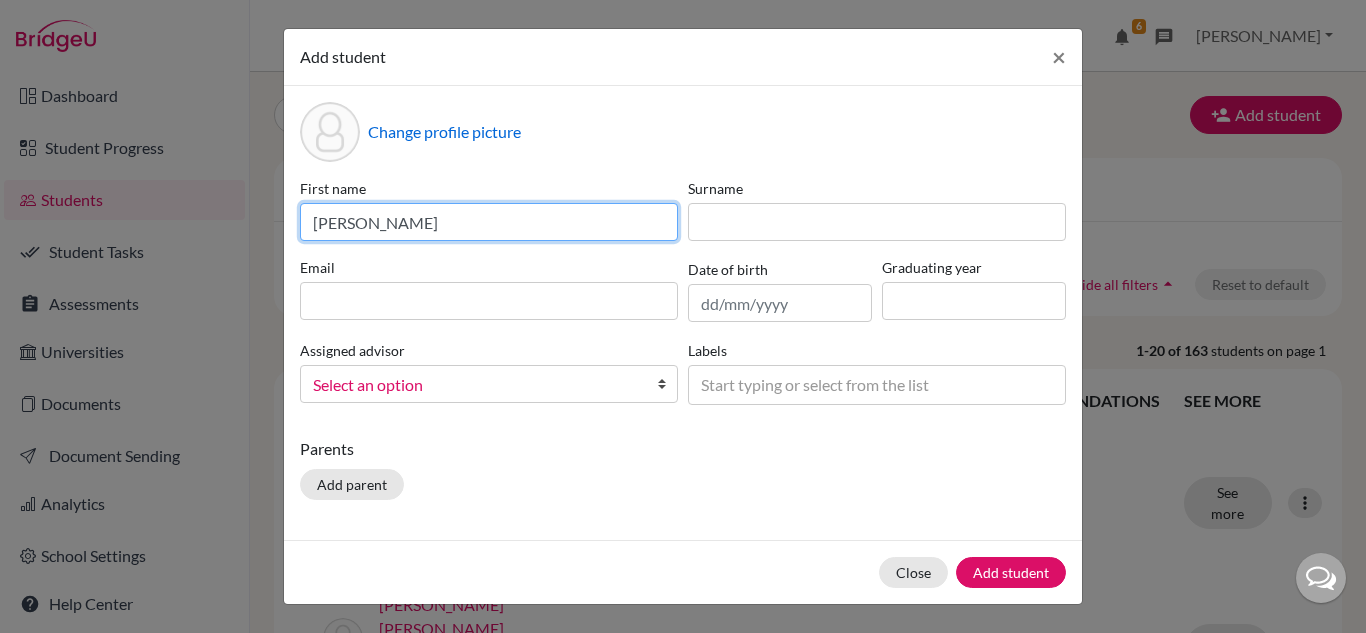 type on "Duane" 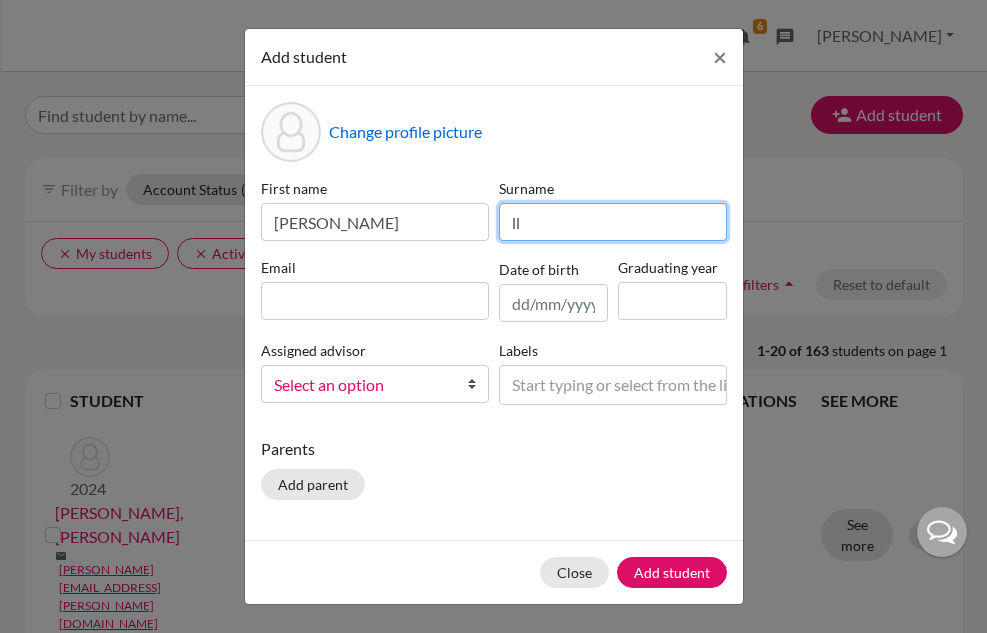click on "ll" at bounding box center [613, 222] 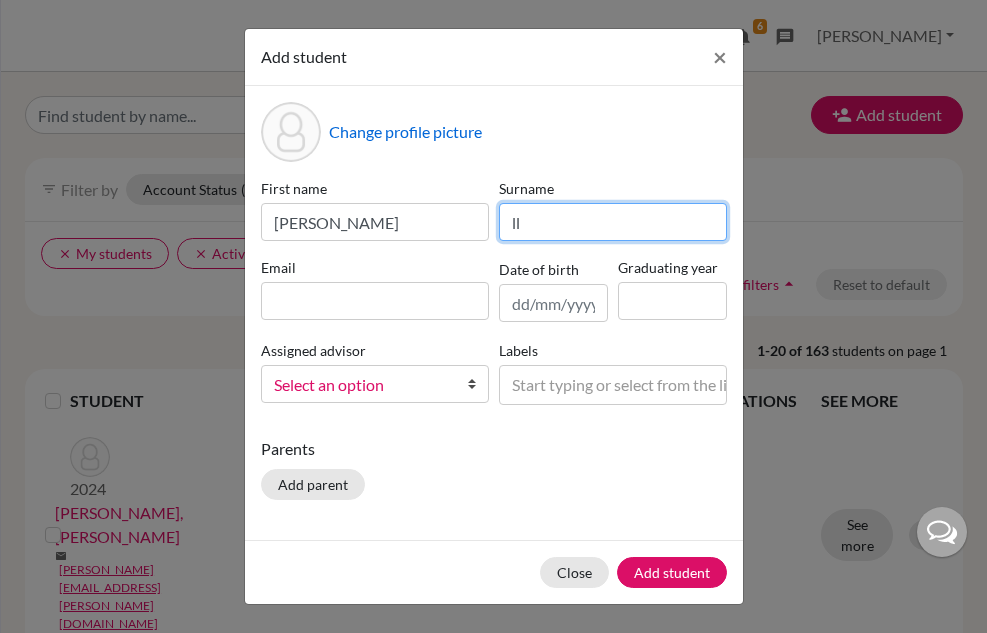 type on "l" 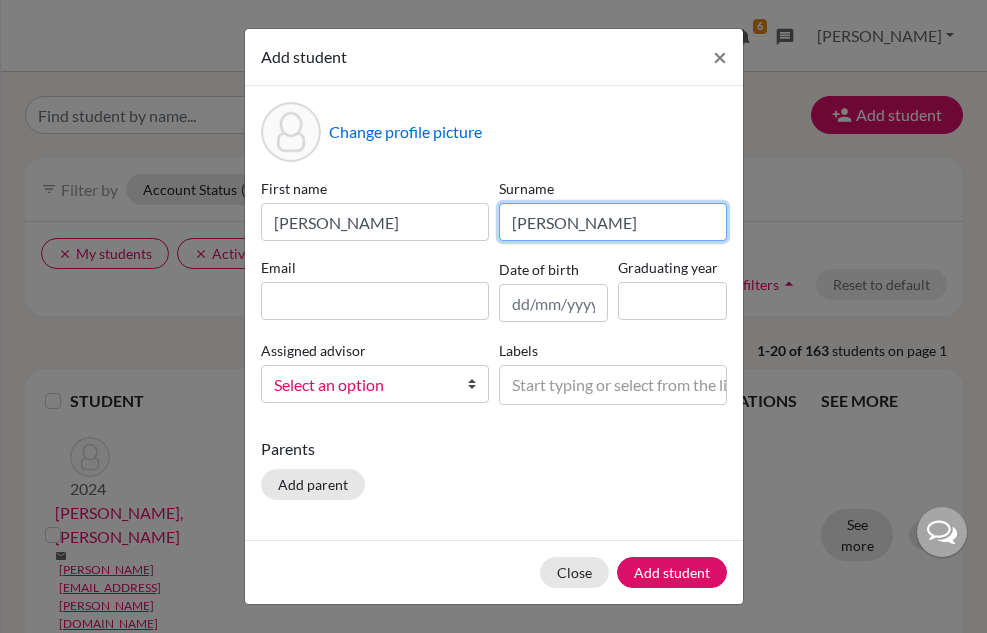 type on "Bollig" 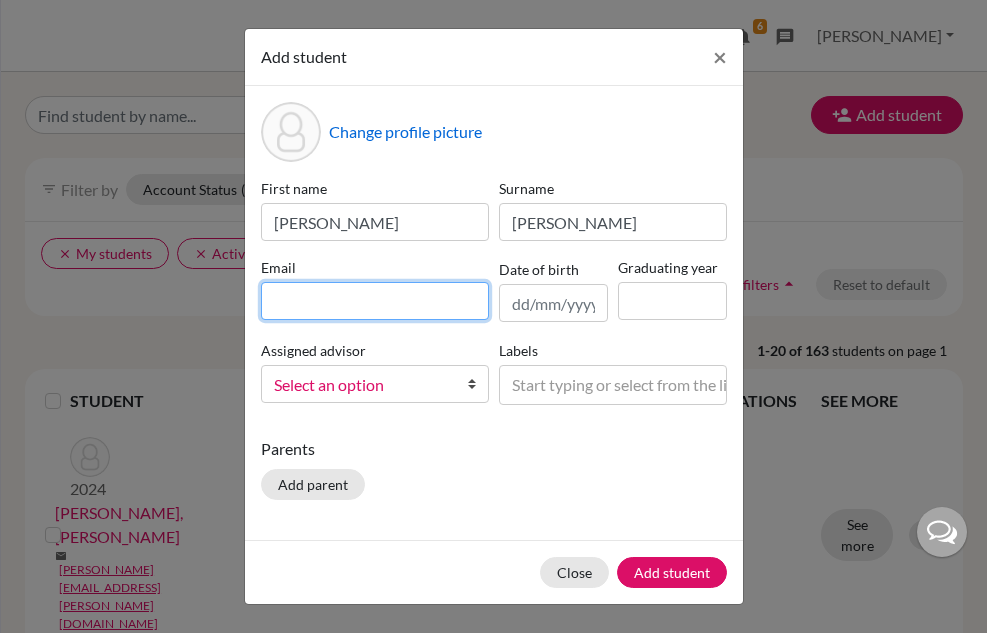 click at bounding box center (375, 301) 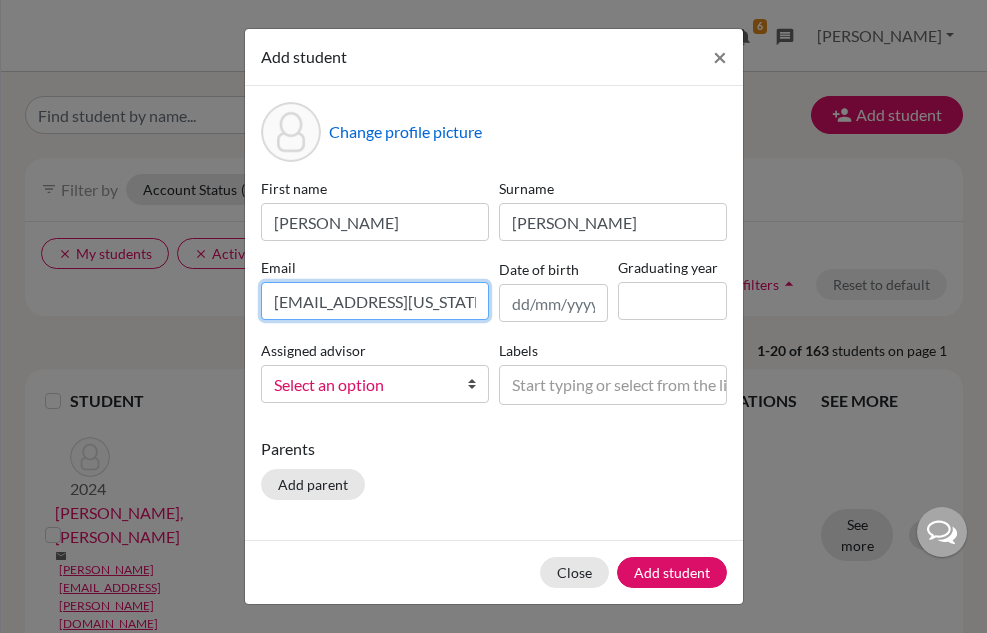 type on "[EMAIL_ADDRESS][US_STATE][DOMAIN_NAME]" 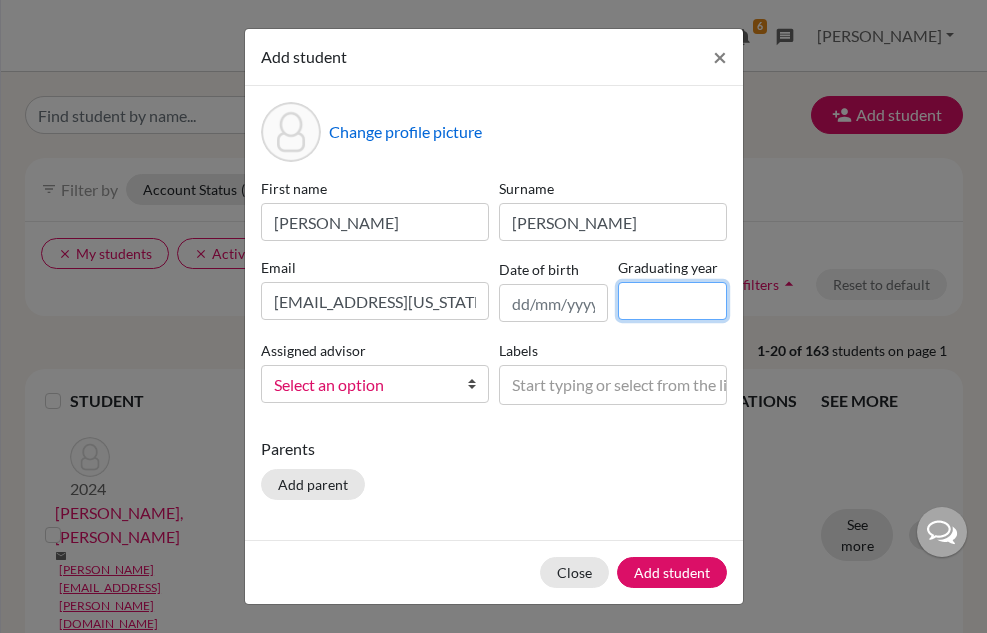 click at bounding box center (672, 301) 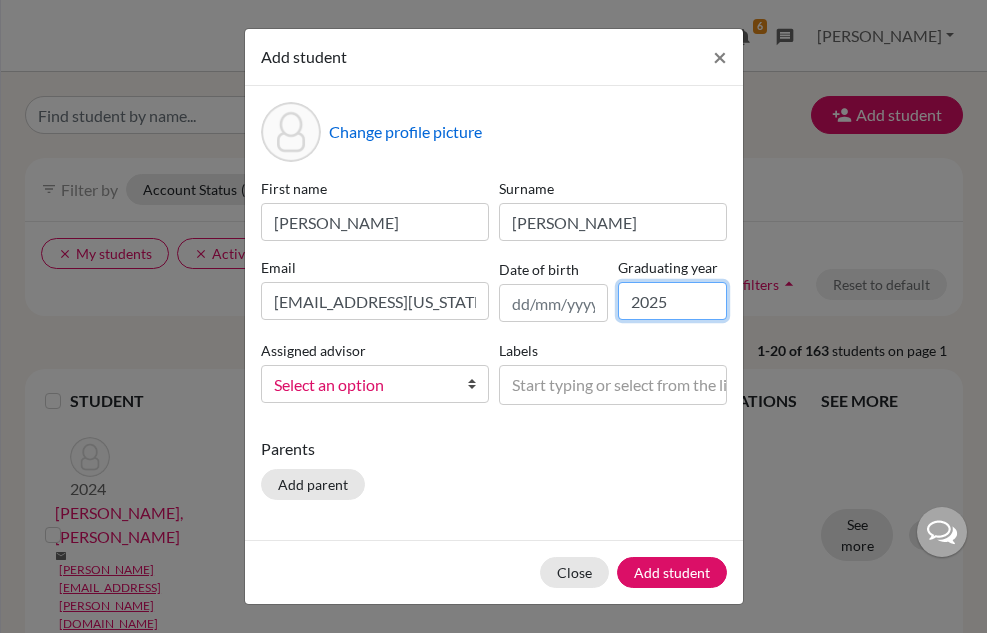 type on "2025" 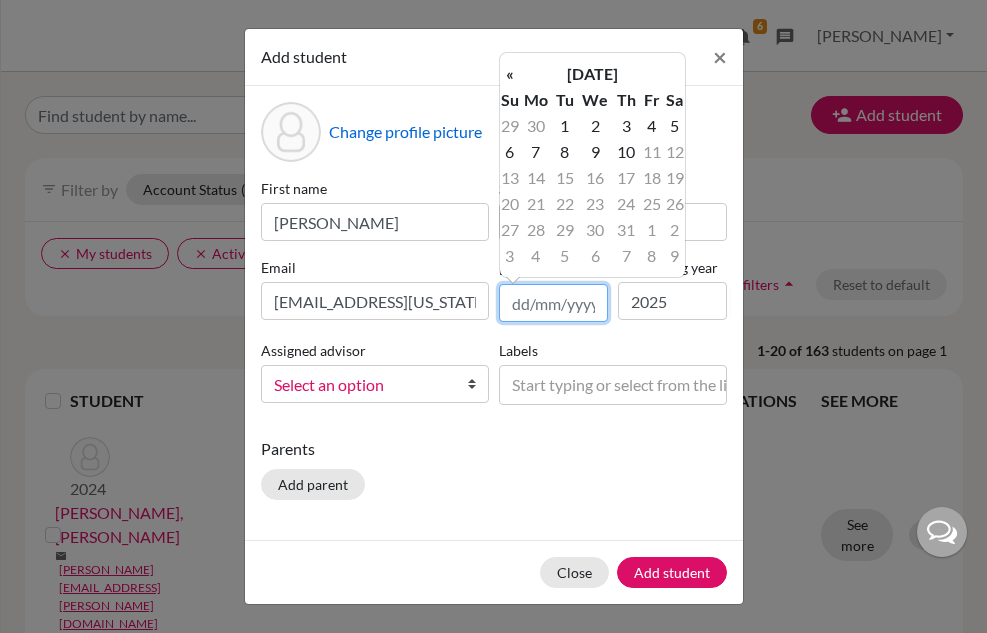 click at bounding box center (553, 303) 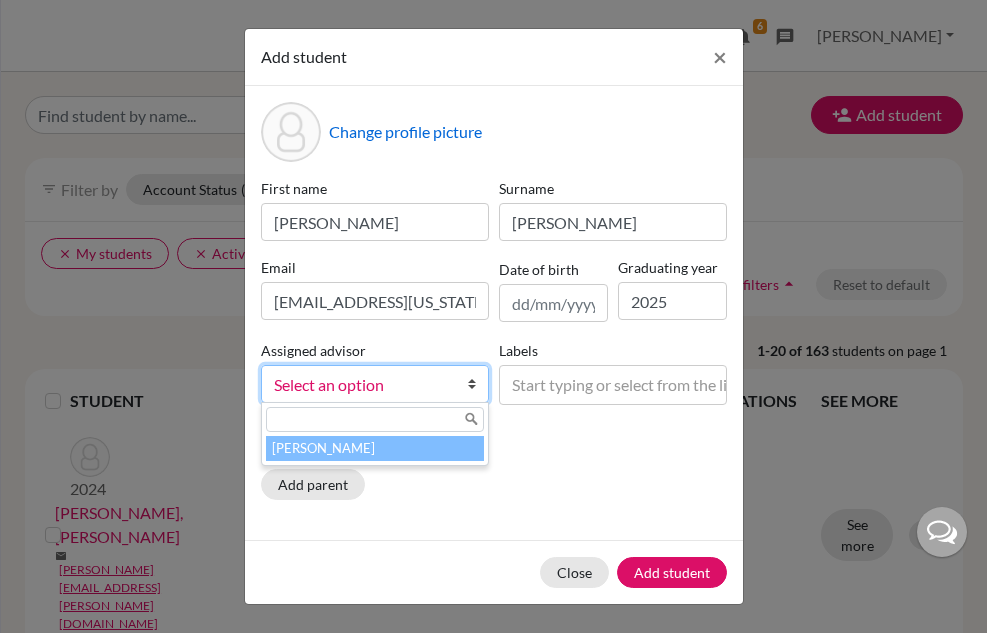 click at bounding box center (478, 384) 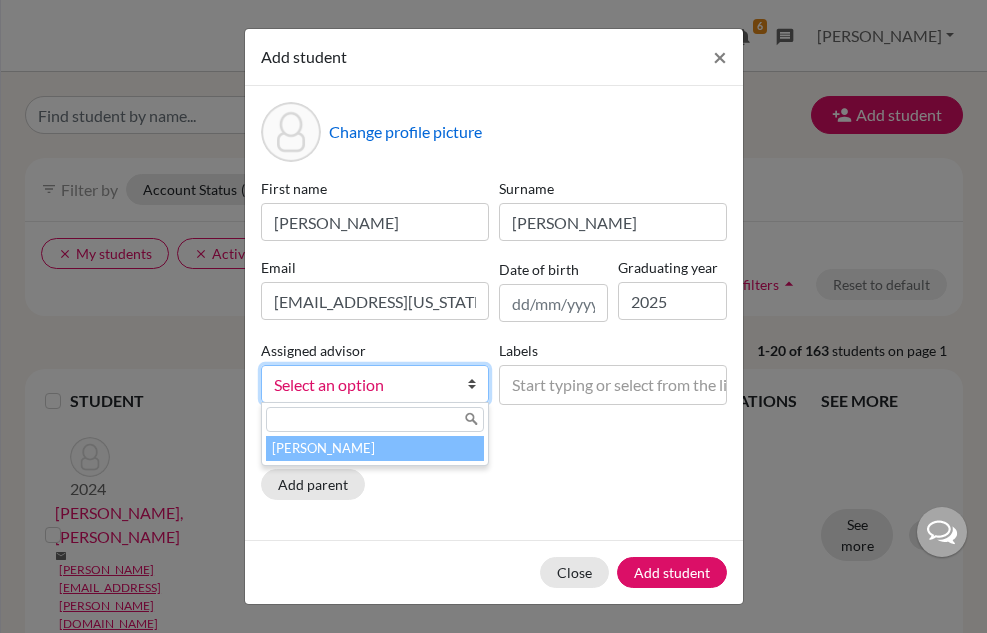 click on "Medina, Miriam" at bounding box center (375, 448) 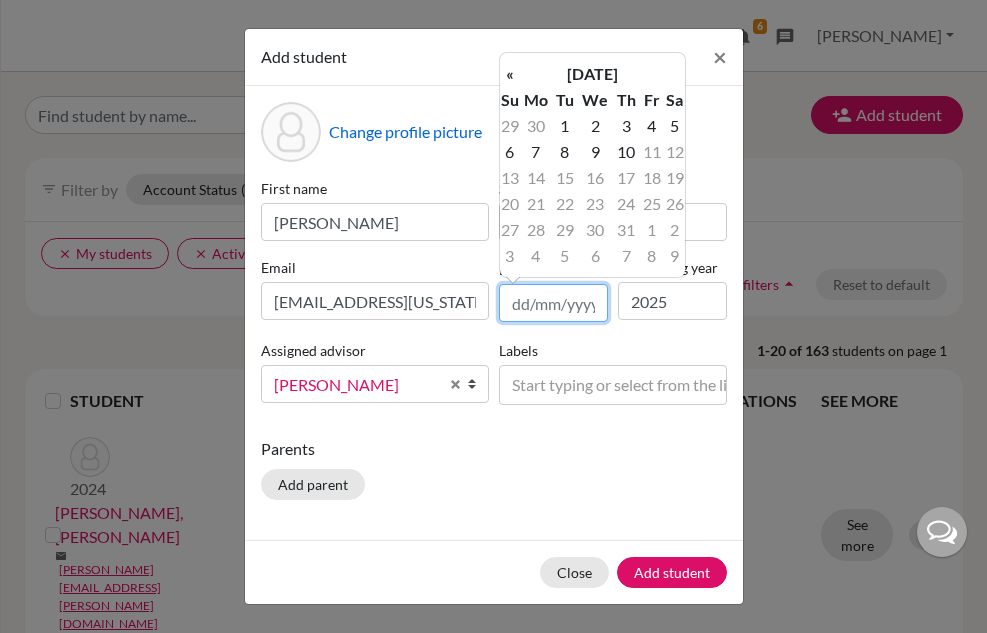 click at bounding box center (553, 303) 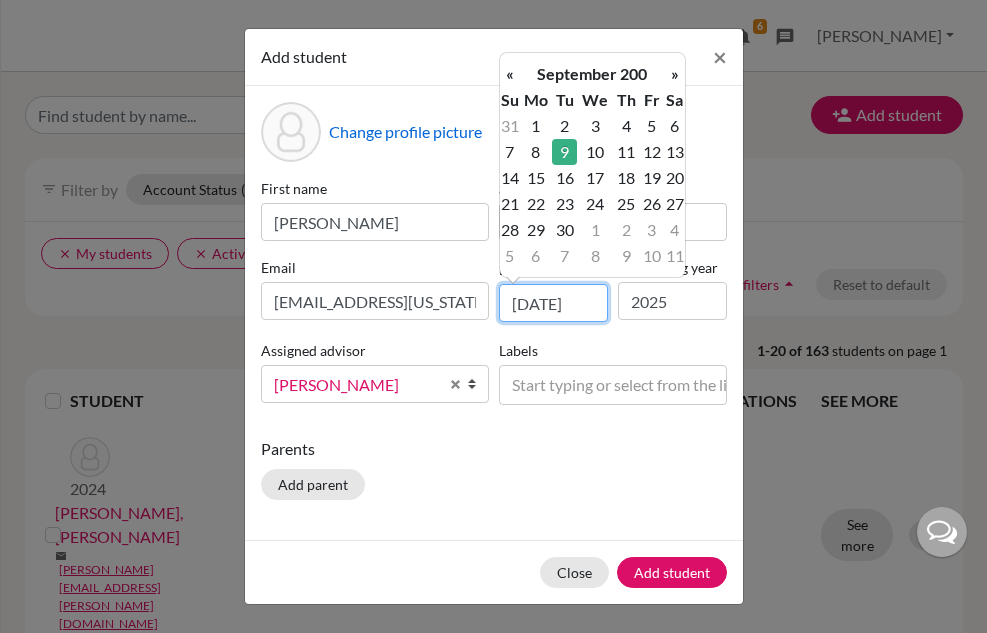 scroll, scrollTop: 0, scrollLeft: 3, axis: horizontal 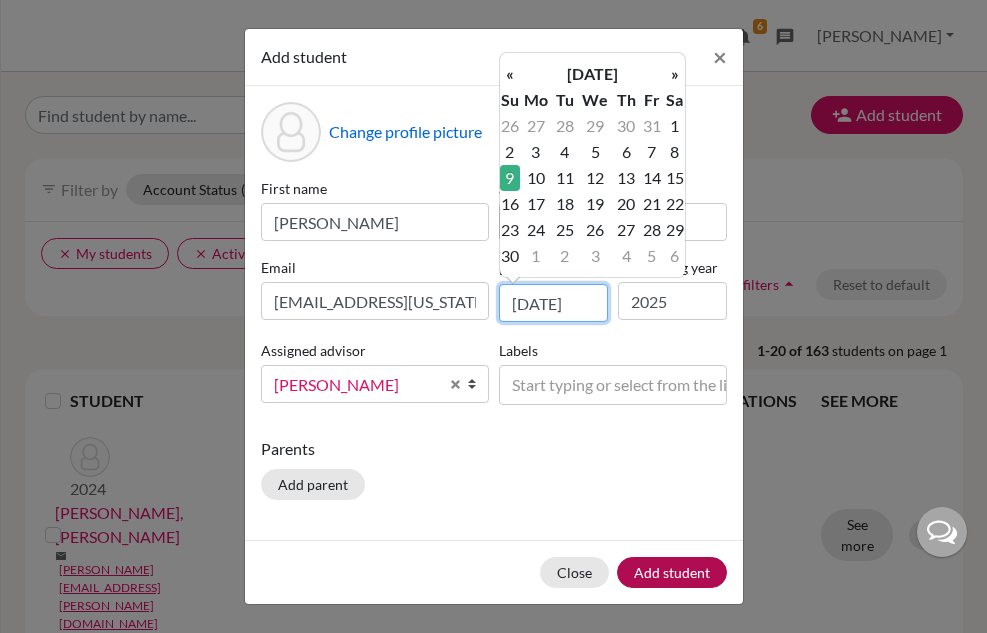 type on "09/09/2007" 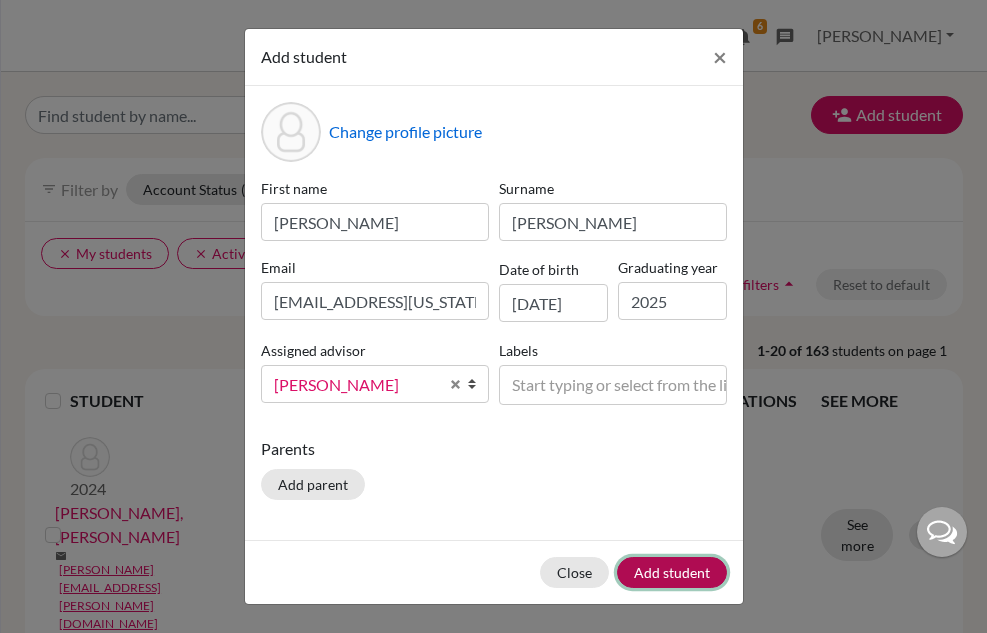 scroll, scrollTop: 0, scrollLeft: 0, axis: both 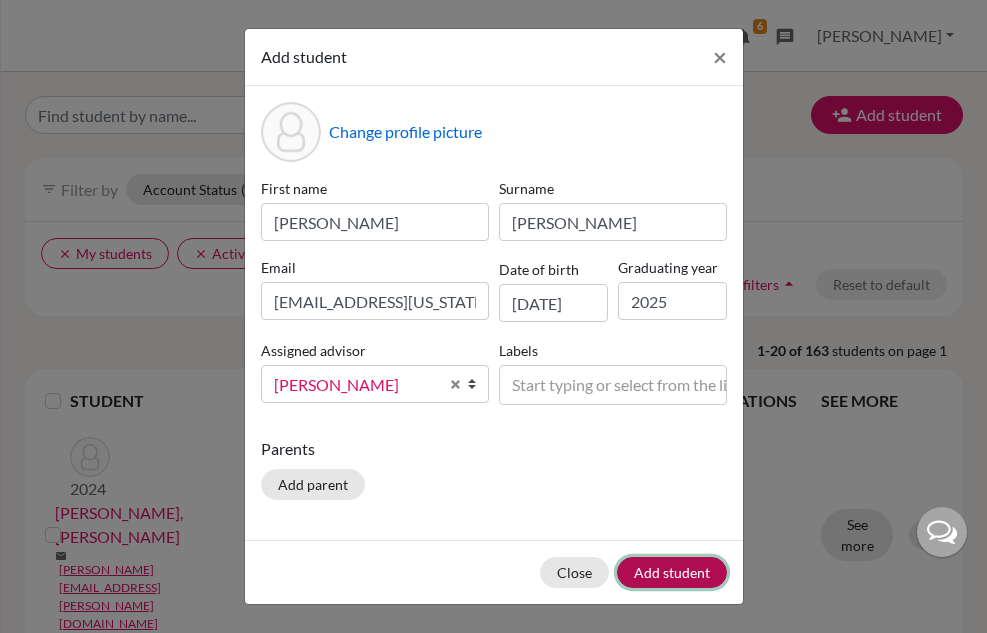click on "Add student" at bounding box center [672, 572] 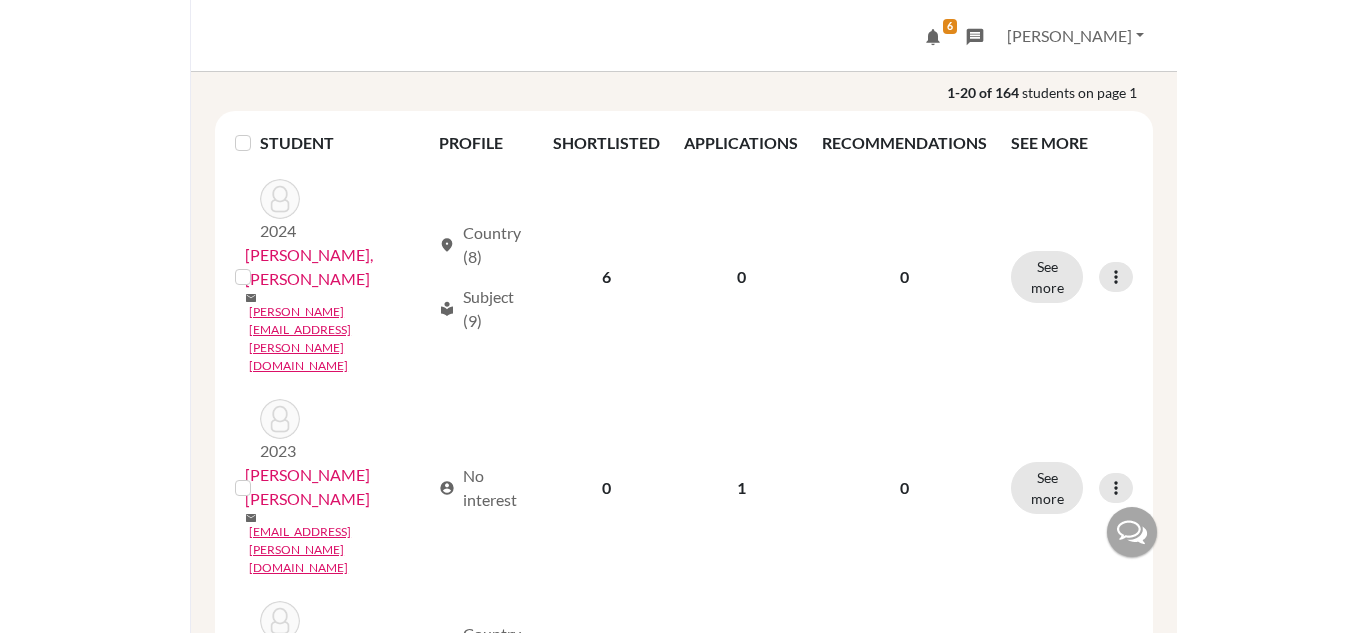 scroll, scrollTop: 0, scrollLeft: 0, axis: both 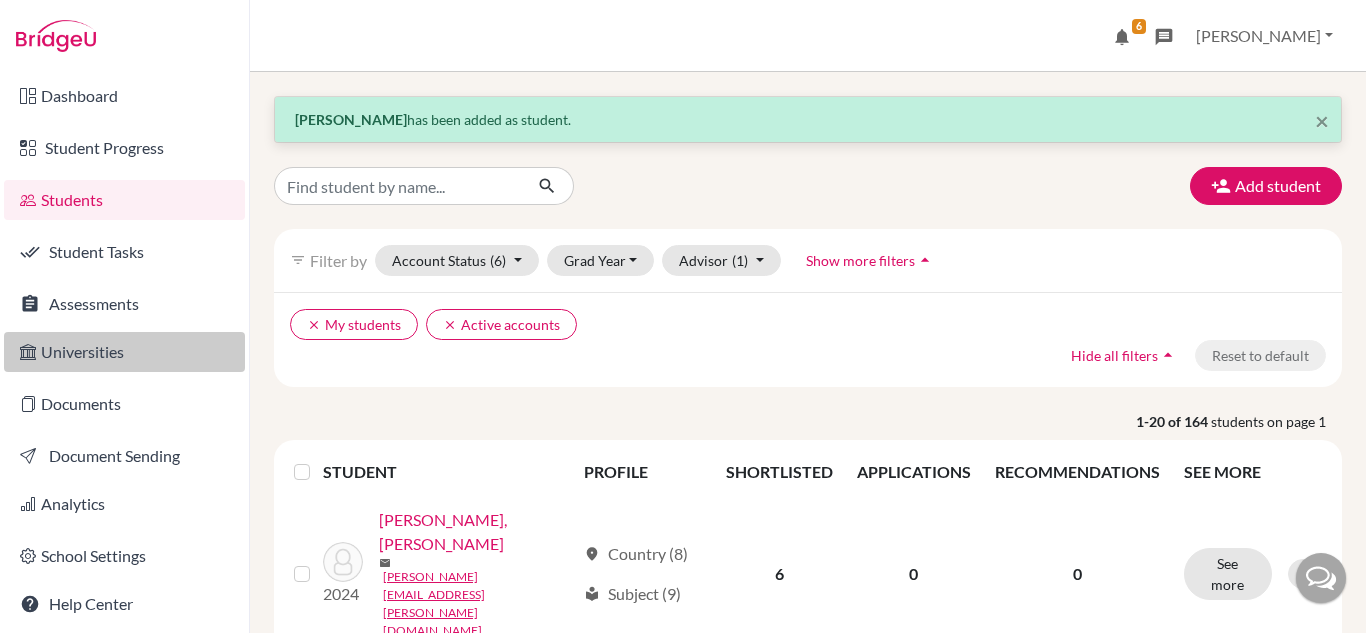 click on "Universities" at bounding box center (124, 352) 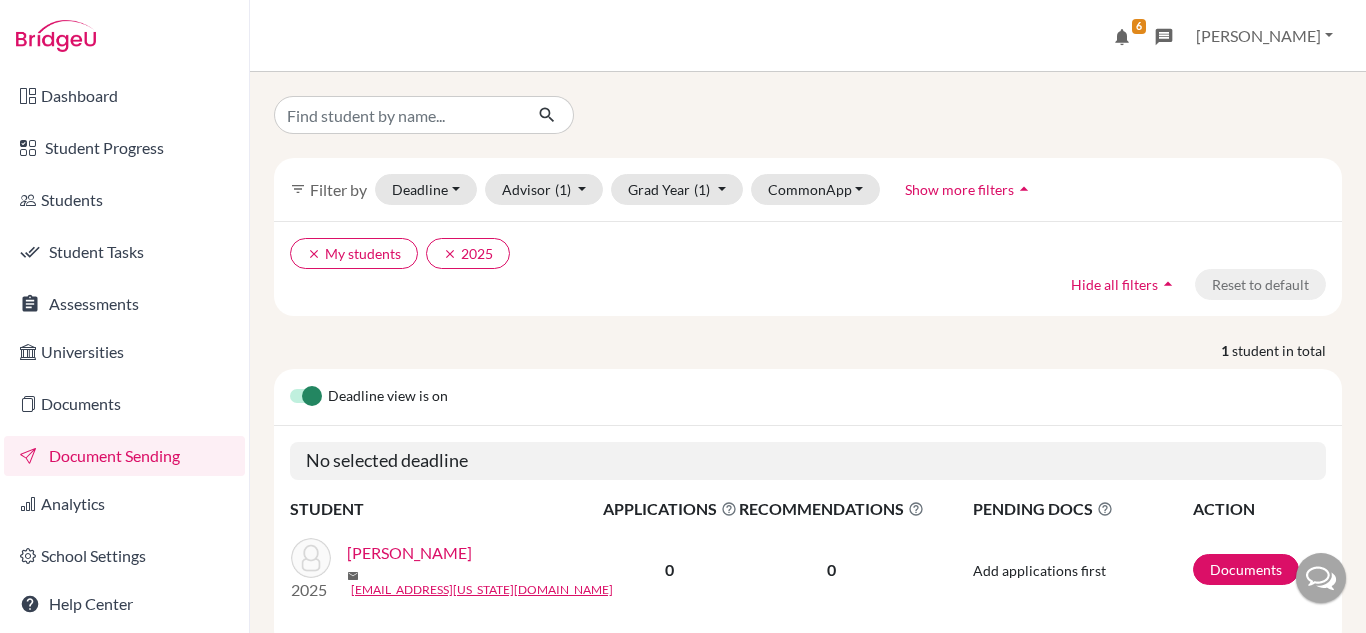 scroll, scrollTop: 0, scrollLeft: 0, axis: both 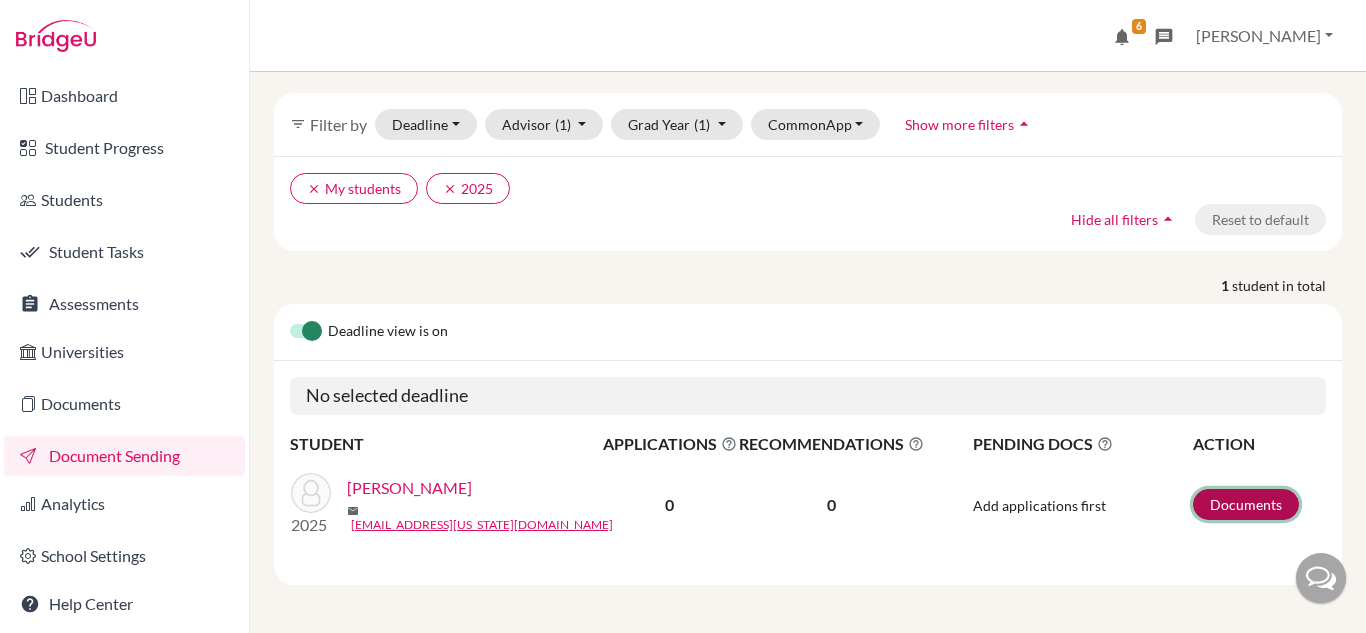 click on "Documents" at bounding box center (1246, 504) 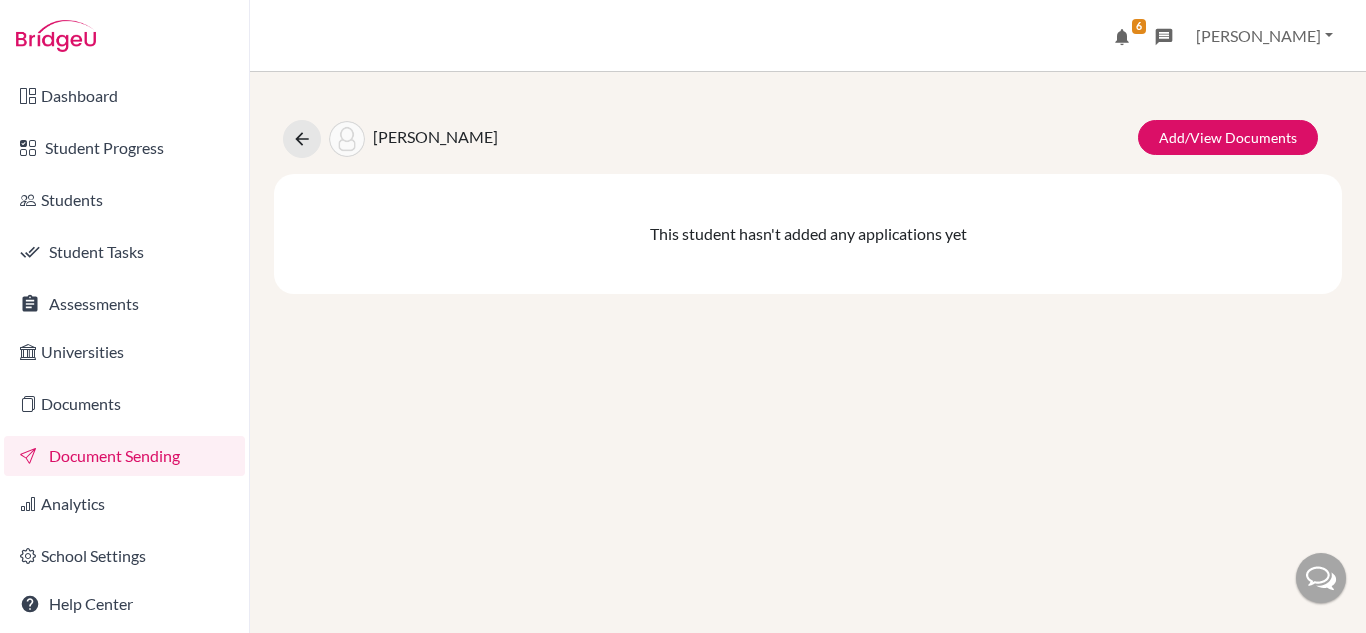 scroll, scrollTop: 0, scrollLeft: 0, axis: both 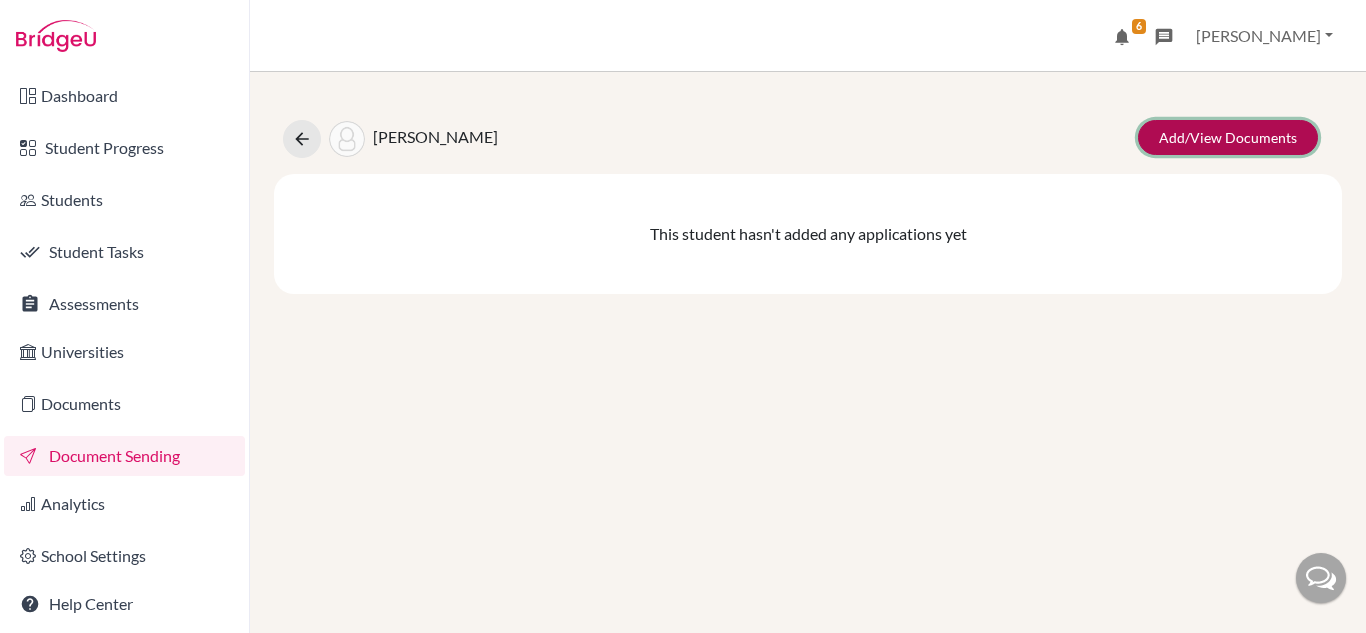 click on "Add/View Documents" at bounding box center [1228, 137] 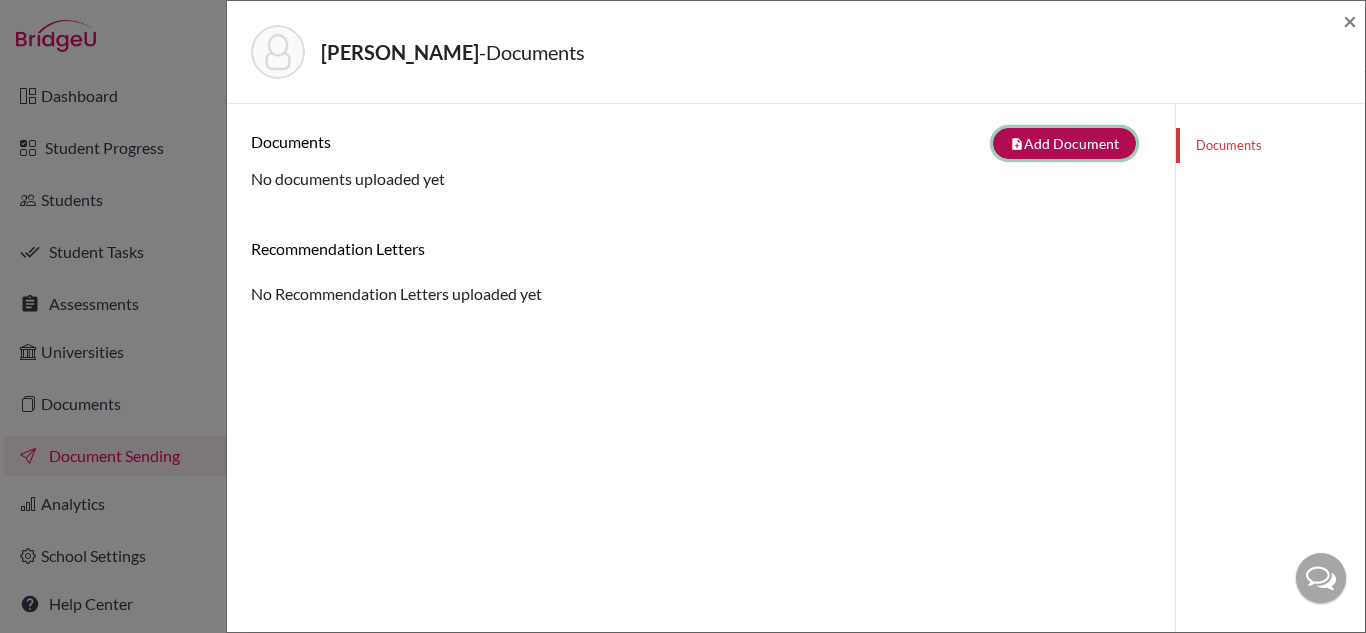 click on "note_add  Add Document" at bounding box center [1064, 143] 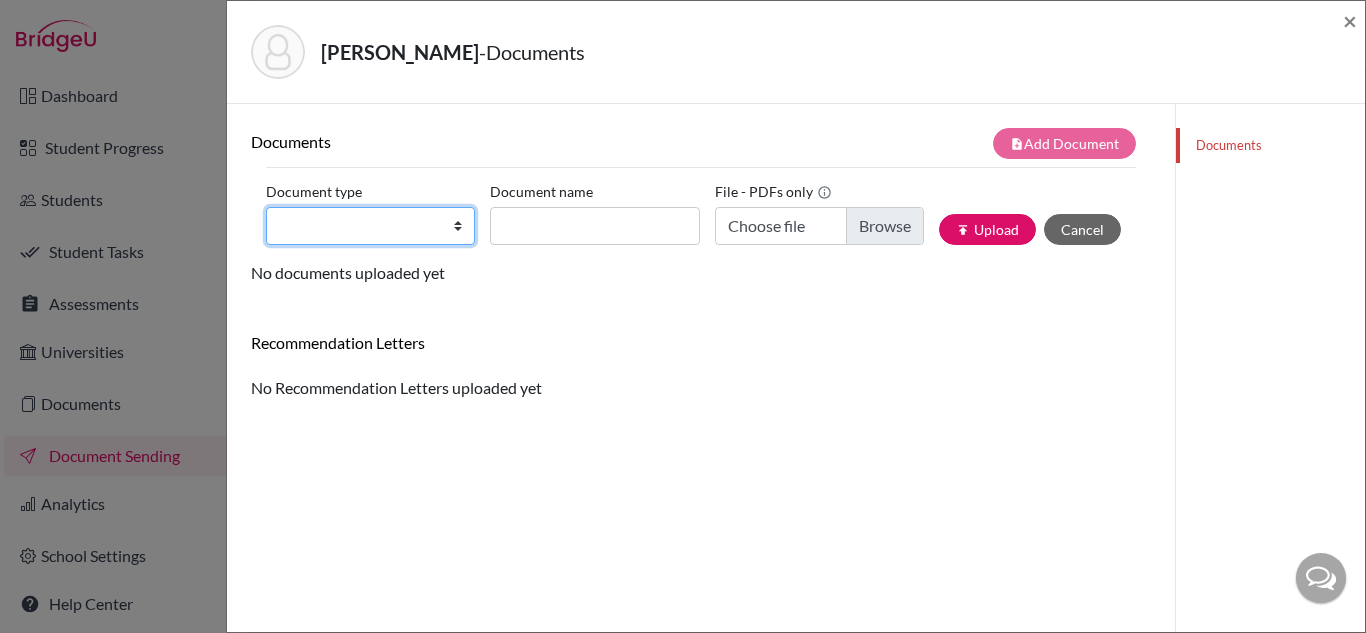 click on "Change explanation for Common App reports Counselor recommendation Fee waiver International official results School profile School report Teacher recommendation Transcript Transcript Courses Other" at bounding box center [370, 226] 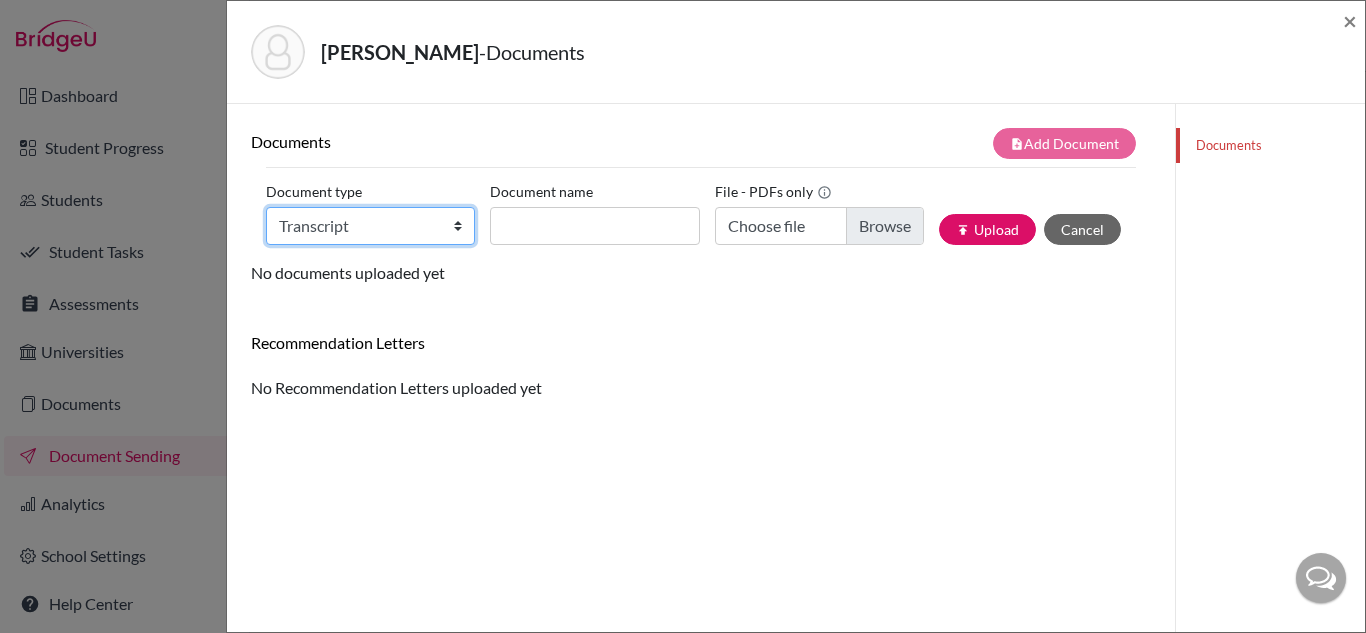 click on "Change explanation for Common App reports Counselor recommendation Fee waiver International official results School profile School report Teacher recommendation Transcript Transcript Courses Other" at bounding box center [370, 226] 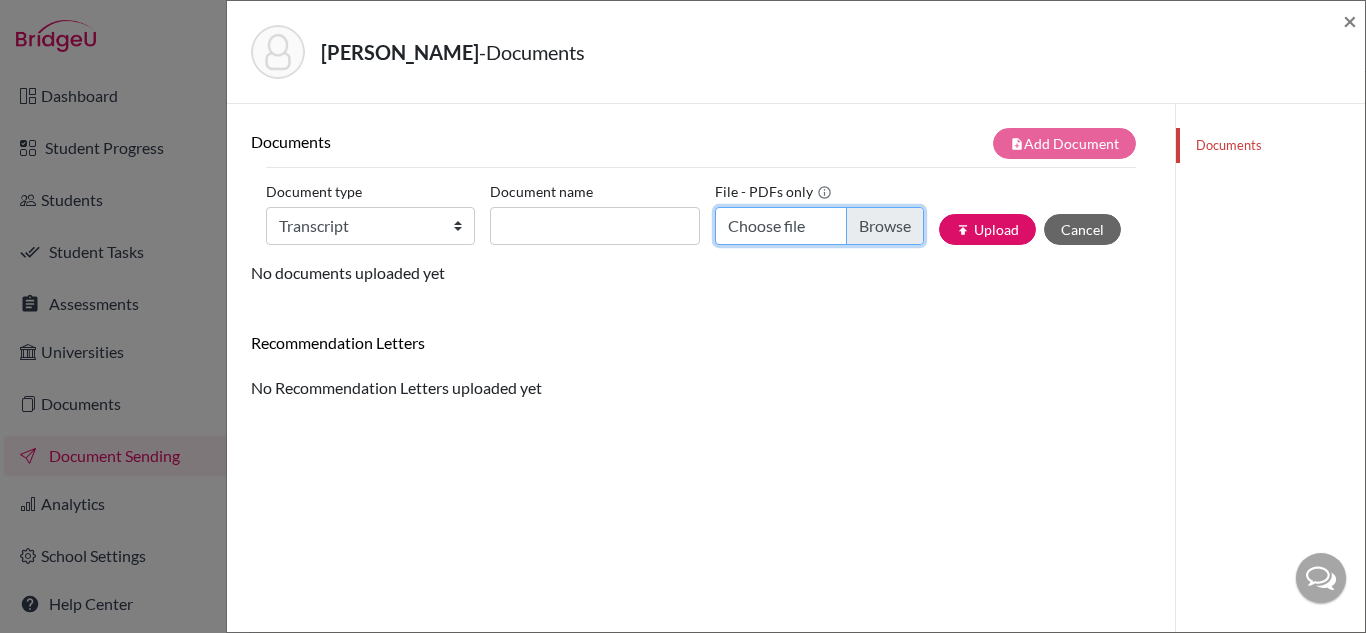 click on "Choose file" at bounding box center (819, 226) 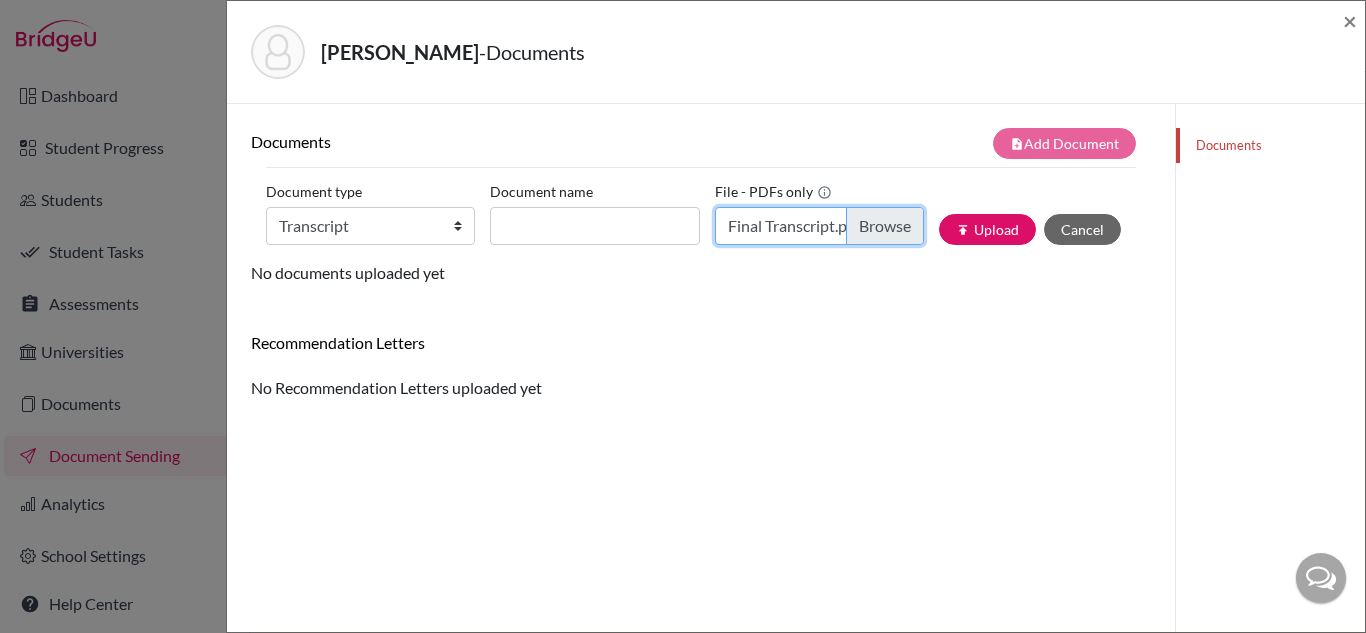 click on "Final Transcript.pdf" at bounding box center [819, 226] 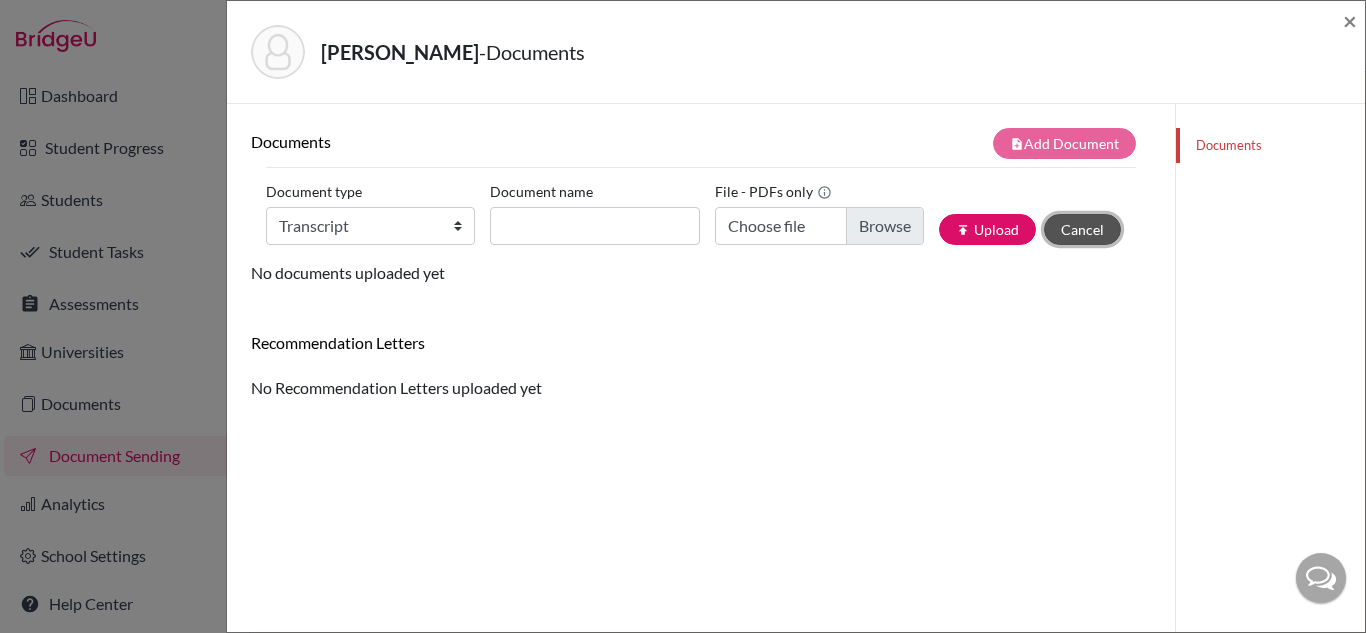 click on "Cancel" at bounding box center (1082, 229) 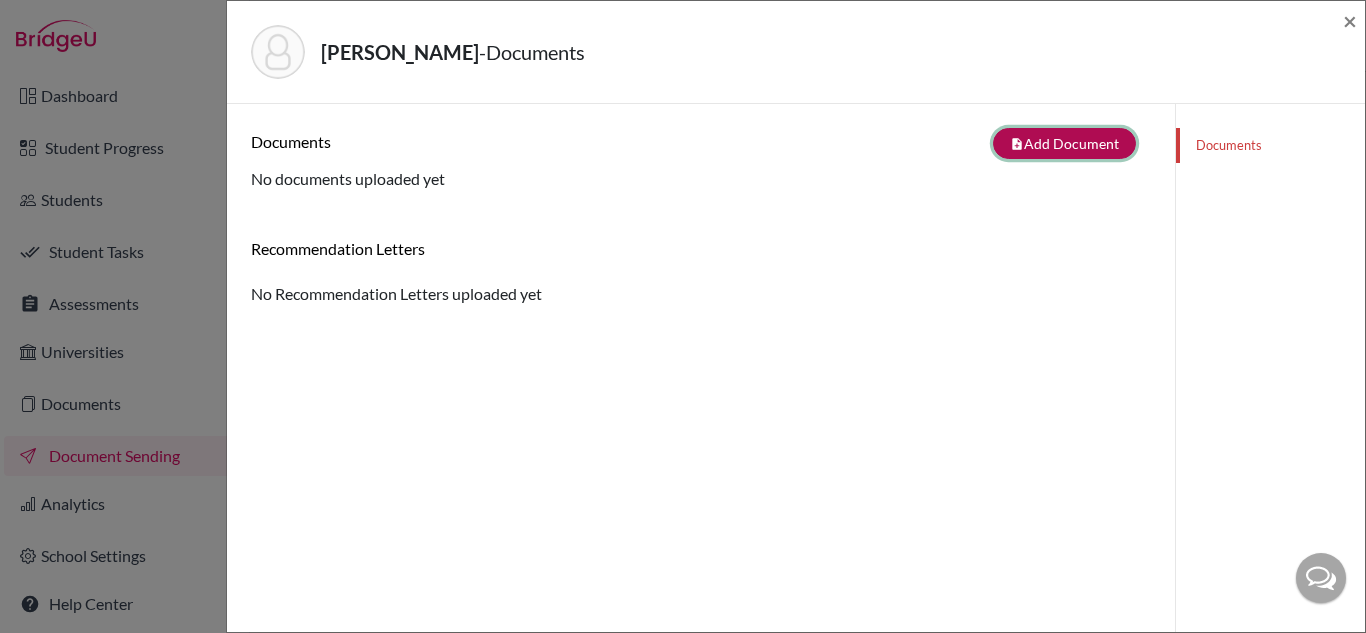 click on "note_add  Add Document" at bounding box center [1064, 143] 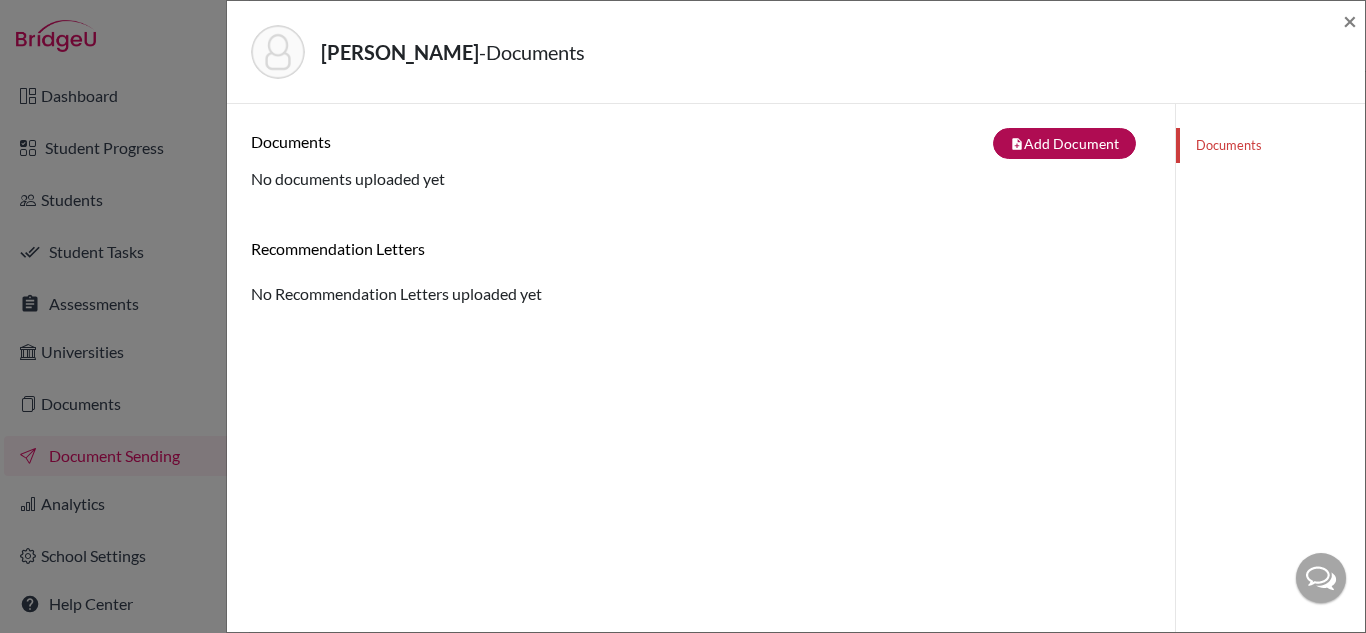 select on "2" 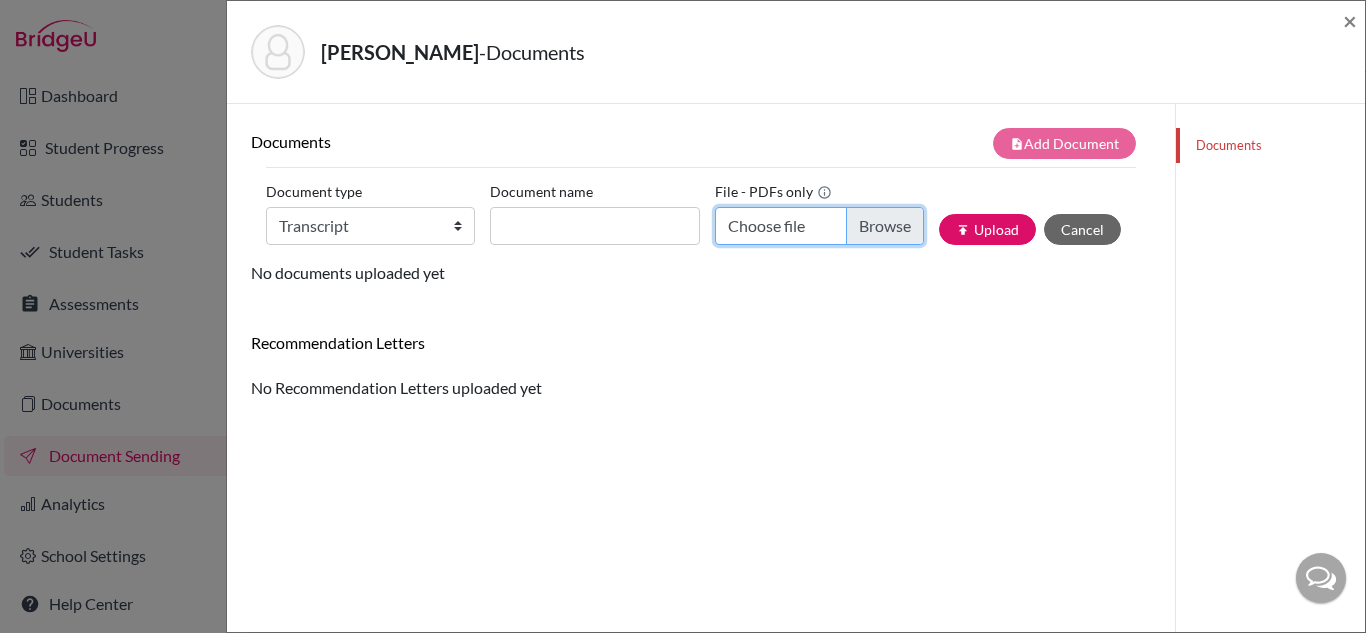 click on "Choose file" at bounding box center [819, 226] 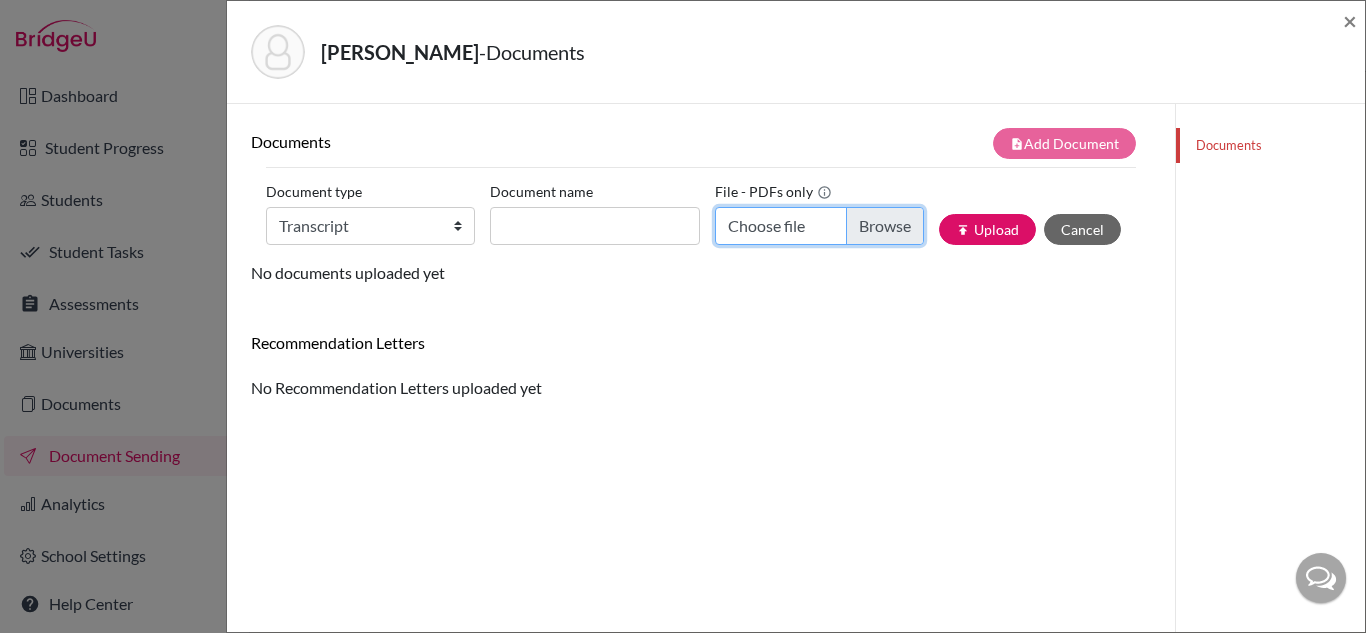 type on "C:\fakepath\Final Transcript.pdf" 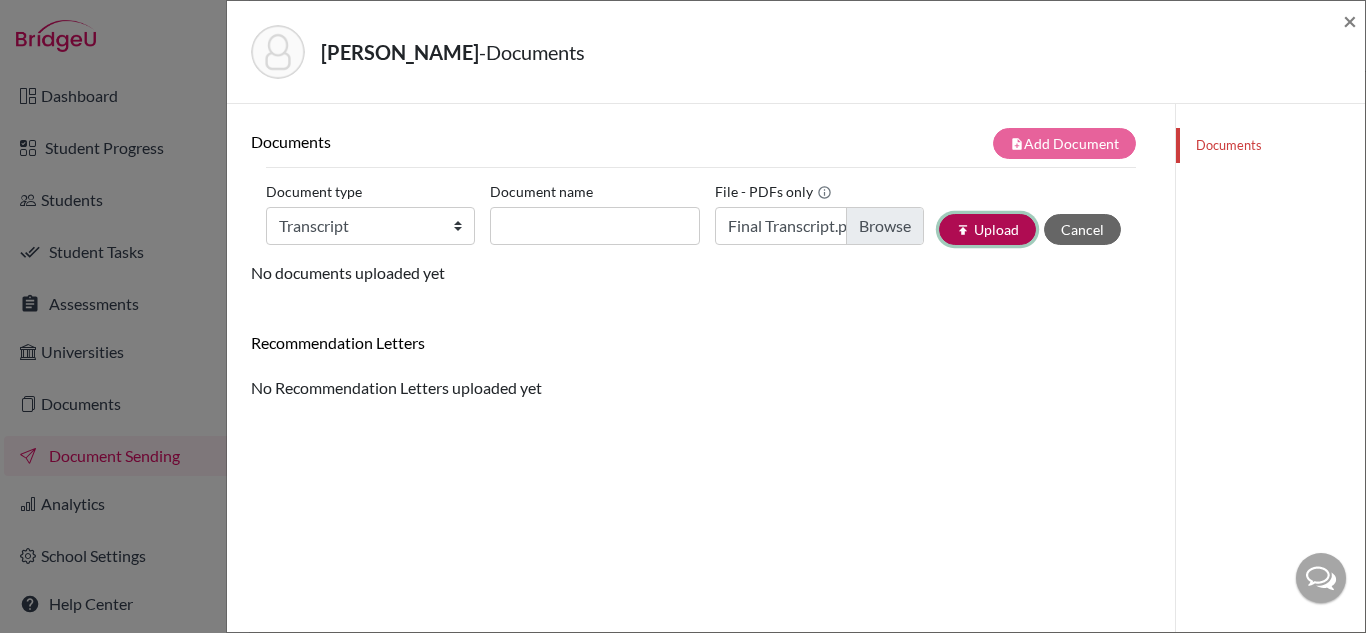 click on "publish  Upload" at bounding box center (987, 229) 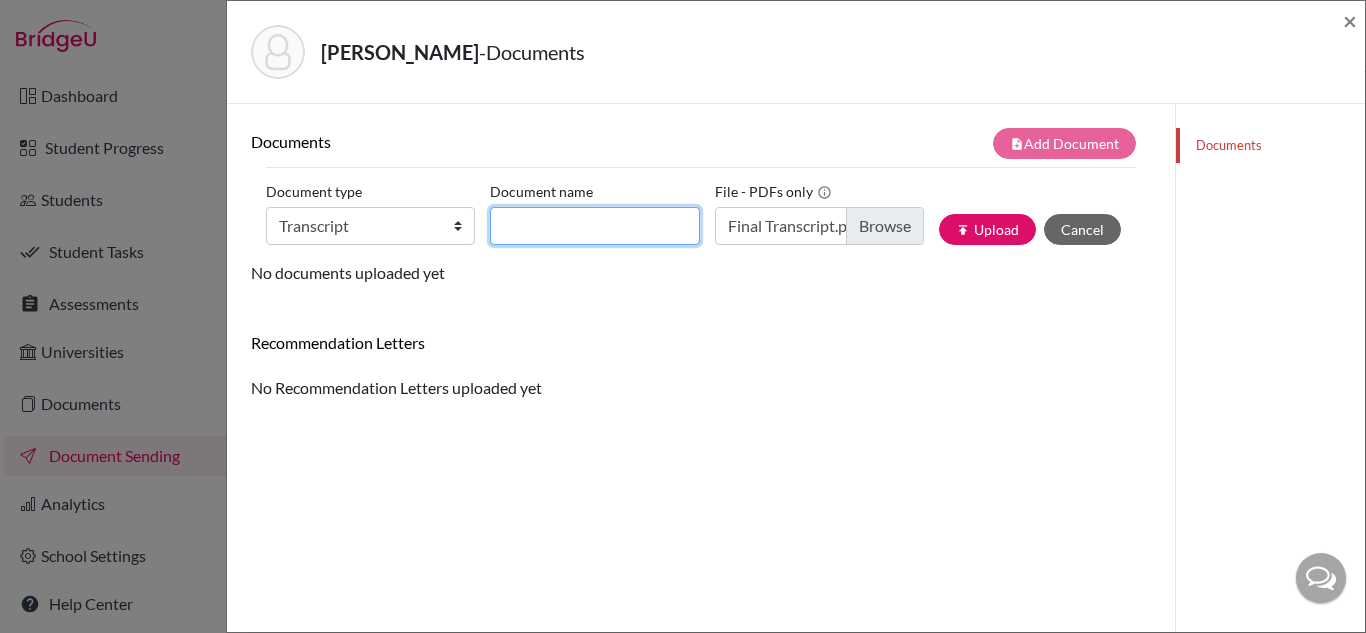 click on "Document name" 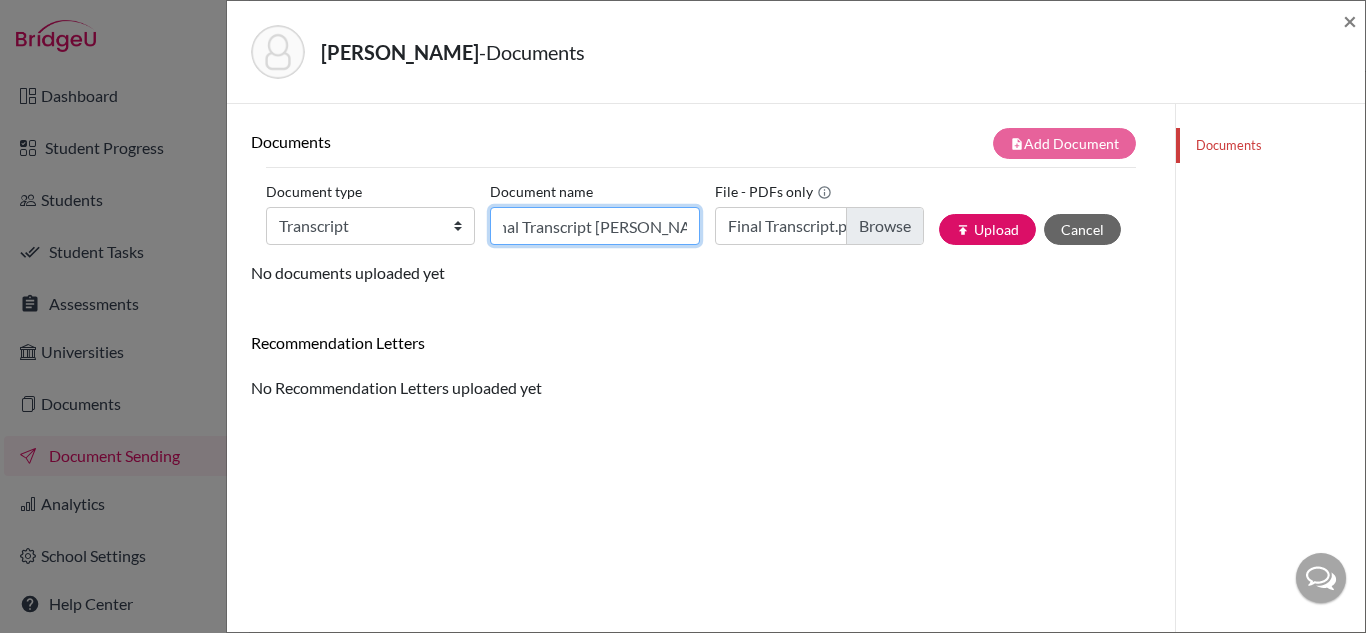 scroll, scrollTop: 0, scrollLeft: 26, axis: horizontal 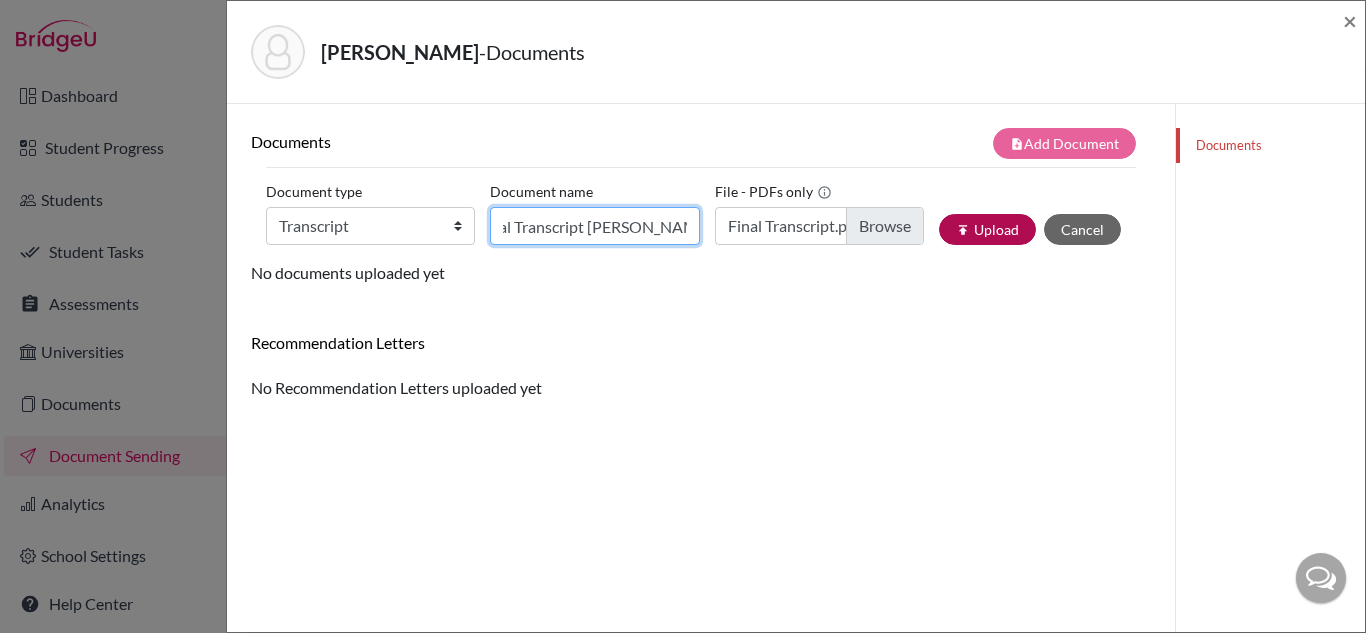 type on "Final Transcript Duane Bollig" 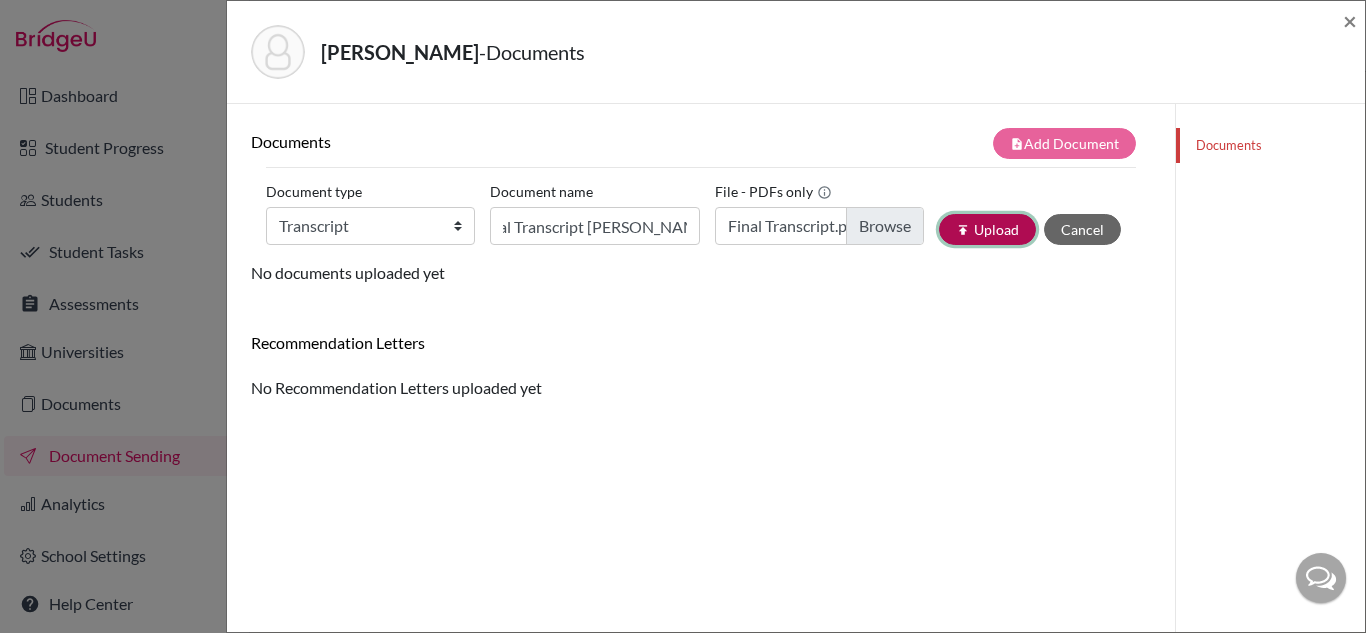 scroll, scrollTop: 0, scrollLeft: 0, axis: both 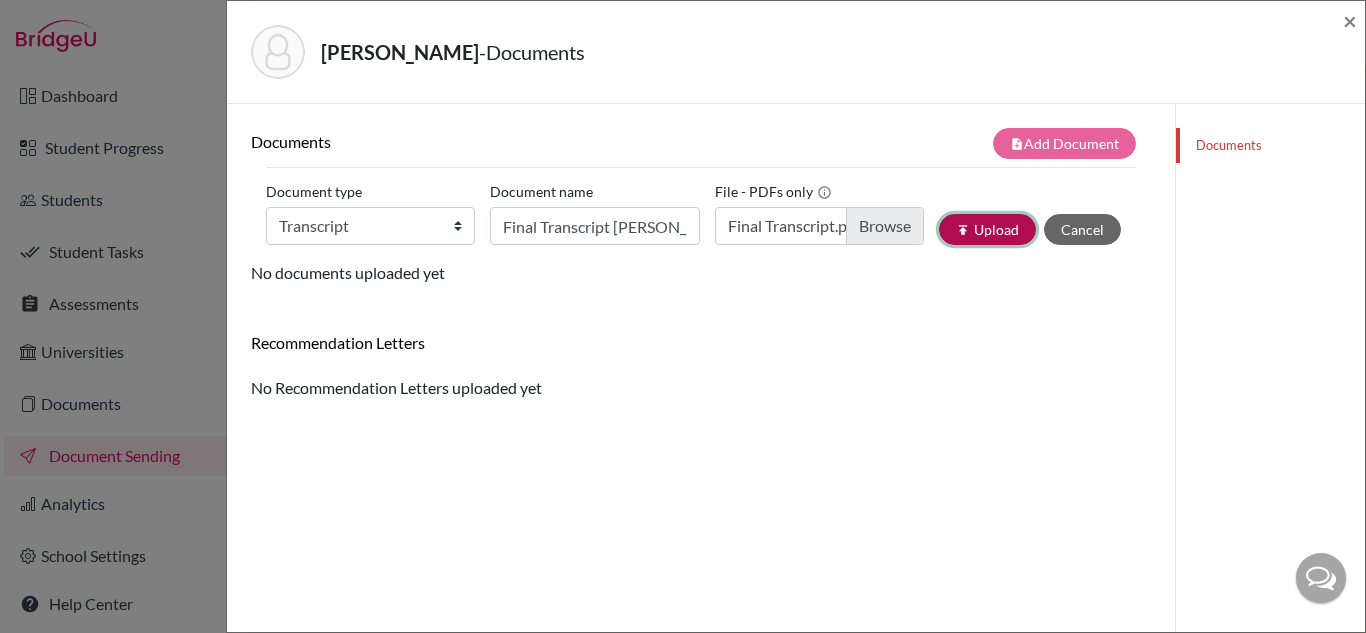 click on "publish" at bounding box center (963, 230) 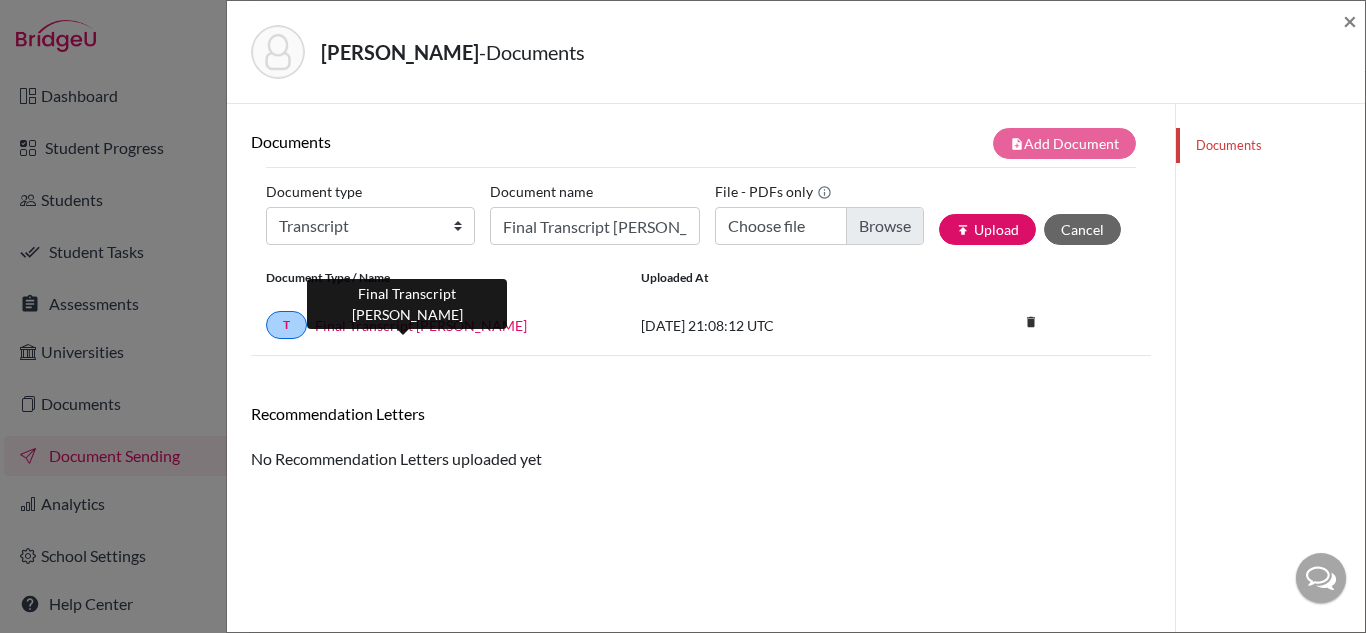 click on "Final Transcript Duane Bollig" at bounding box center (421, 325) 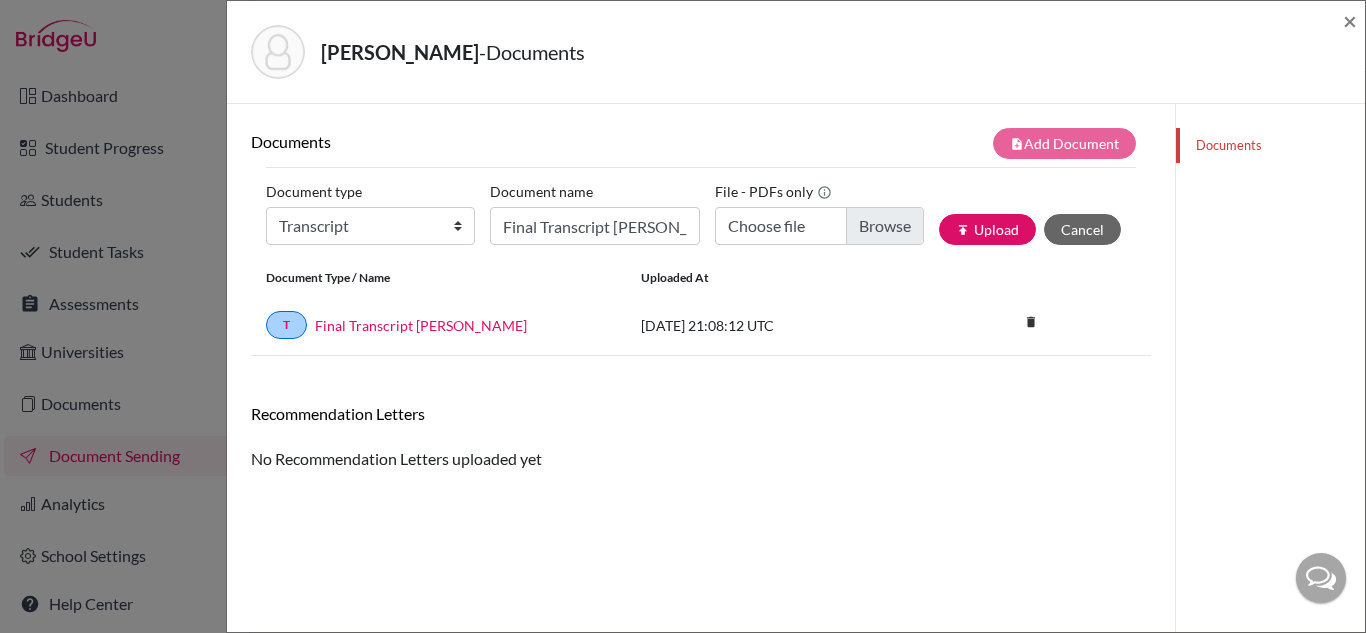 click on "Bollig, Duane  -  Documents × Documents note_add  Add Document Document type Change explanation for Common App reports Counselor recommendation Fee waiver International official results School profile School report Teacher recommendation Transcript Transcript Courses Other Document name Final Transcript Duane Bollig File - PDFs only Choose file publish  Upload Cancel Document Type / Name Uploaded at T Final Transcript Duane Bollig 2025-07-10 21:08:12 UTC delete Delete this document? Cancel Delete Recommendation Letters No Recommendation Letters uploaded yet Documents" 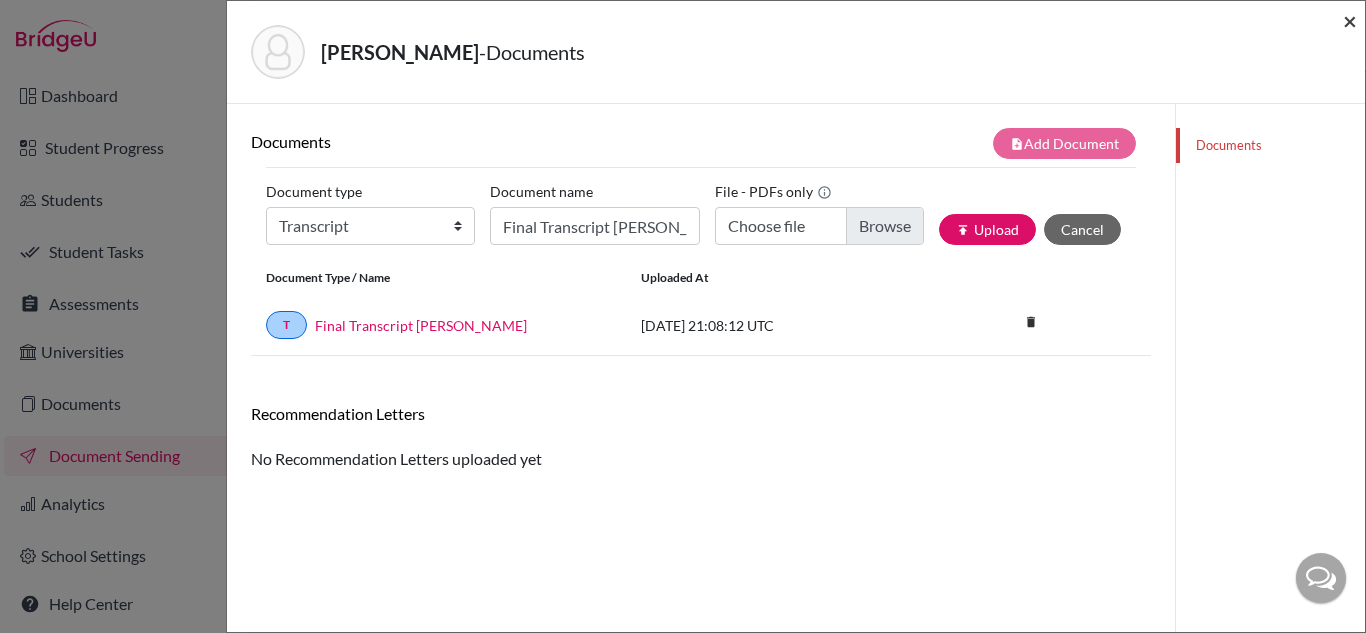 click on "×" at bounding box center (1350, 20) 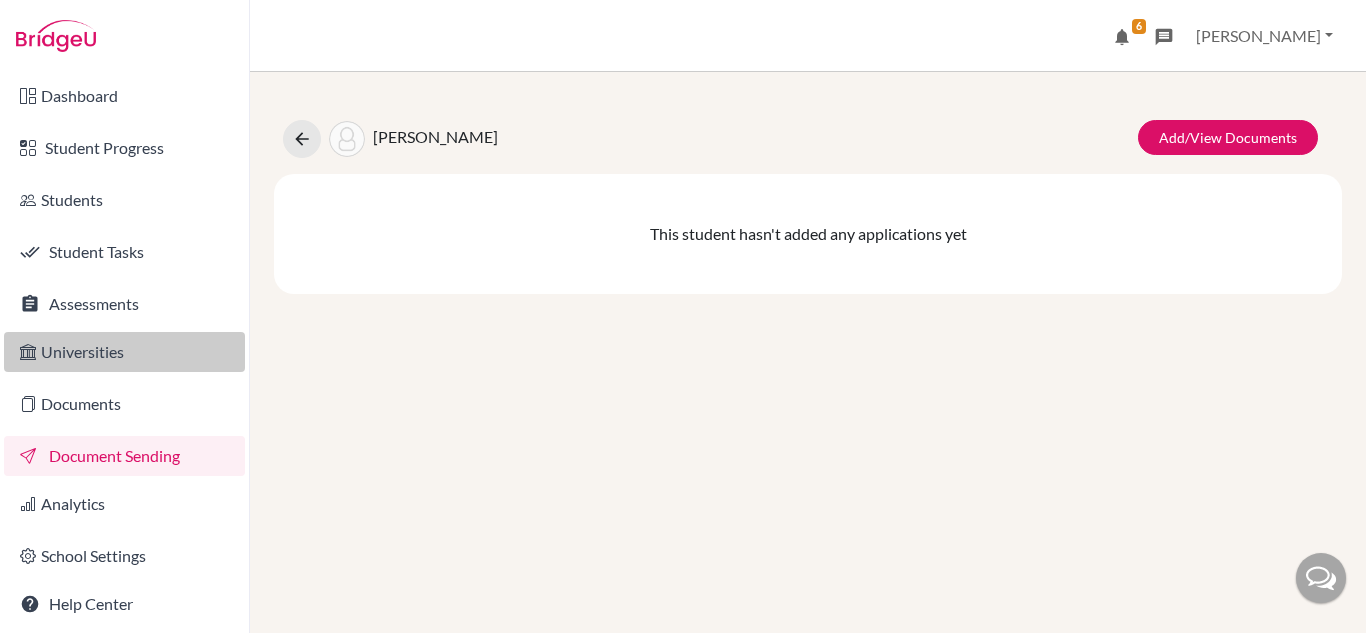 click on "Universities" at bounding box center [124, 352] 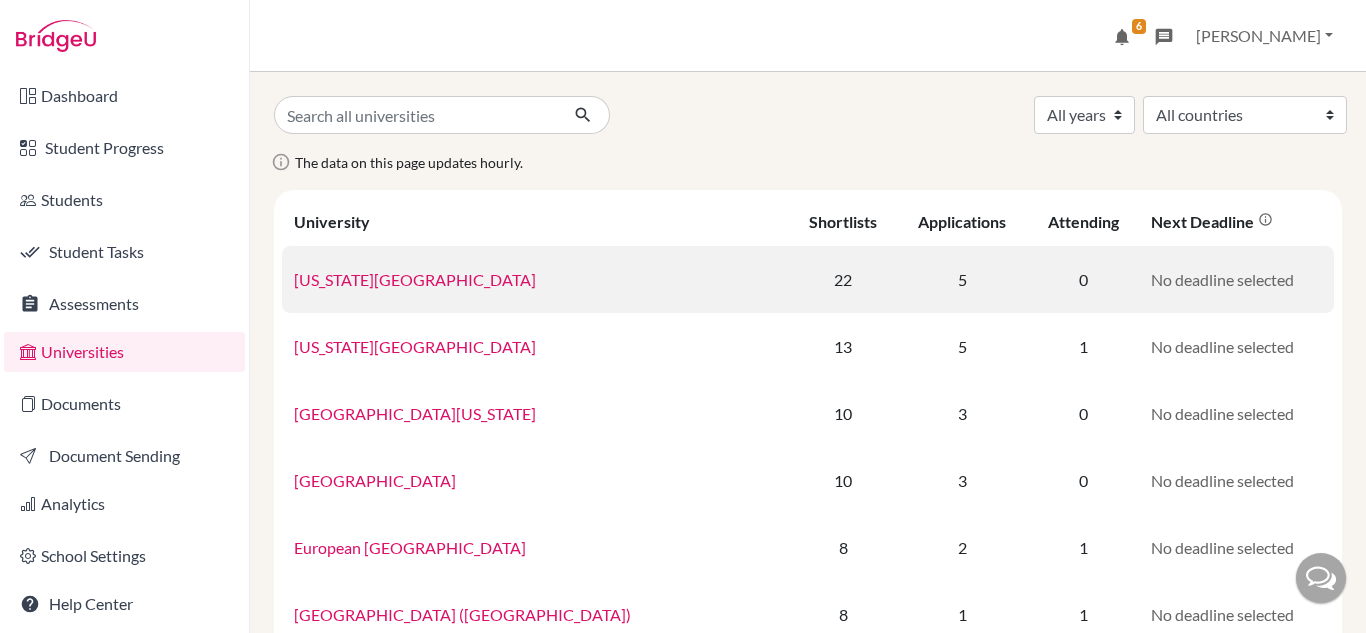 scroll, scrollTop: 0, scrollLeft: 0, axis: both 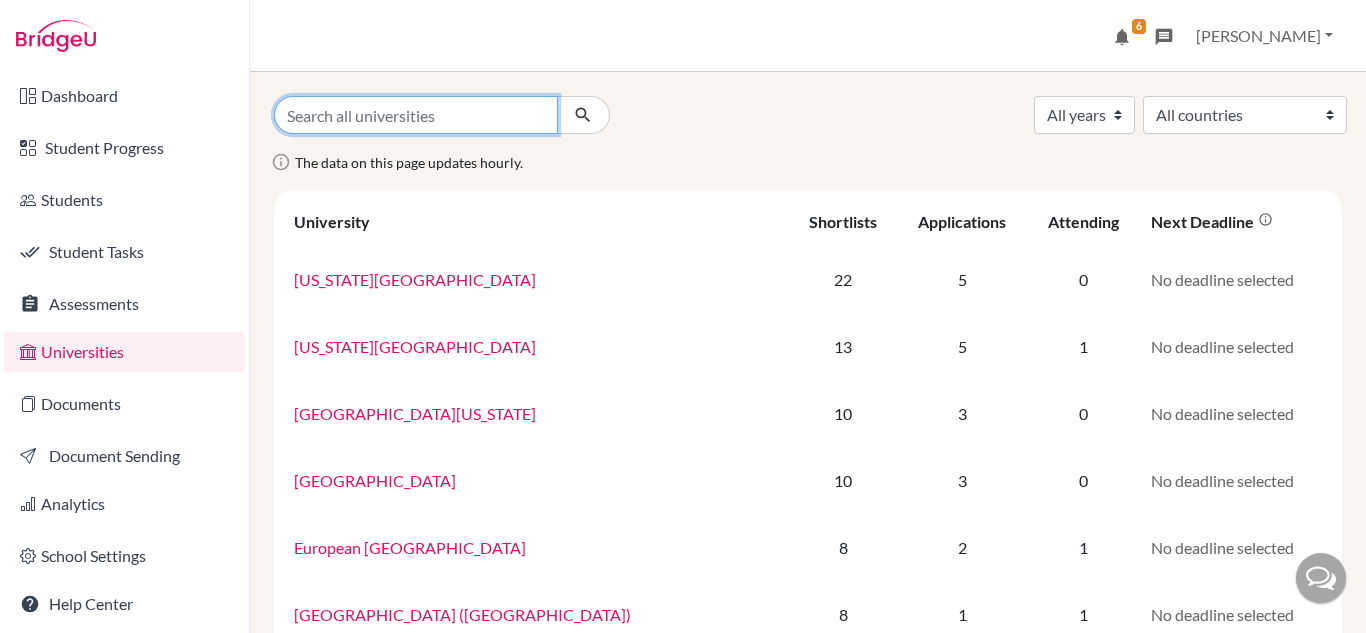 click at bounding box center (416, 115) 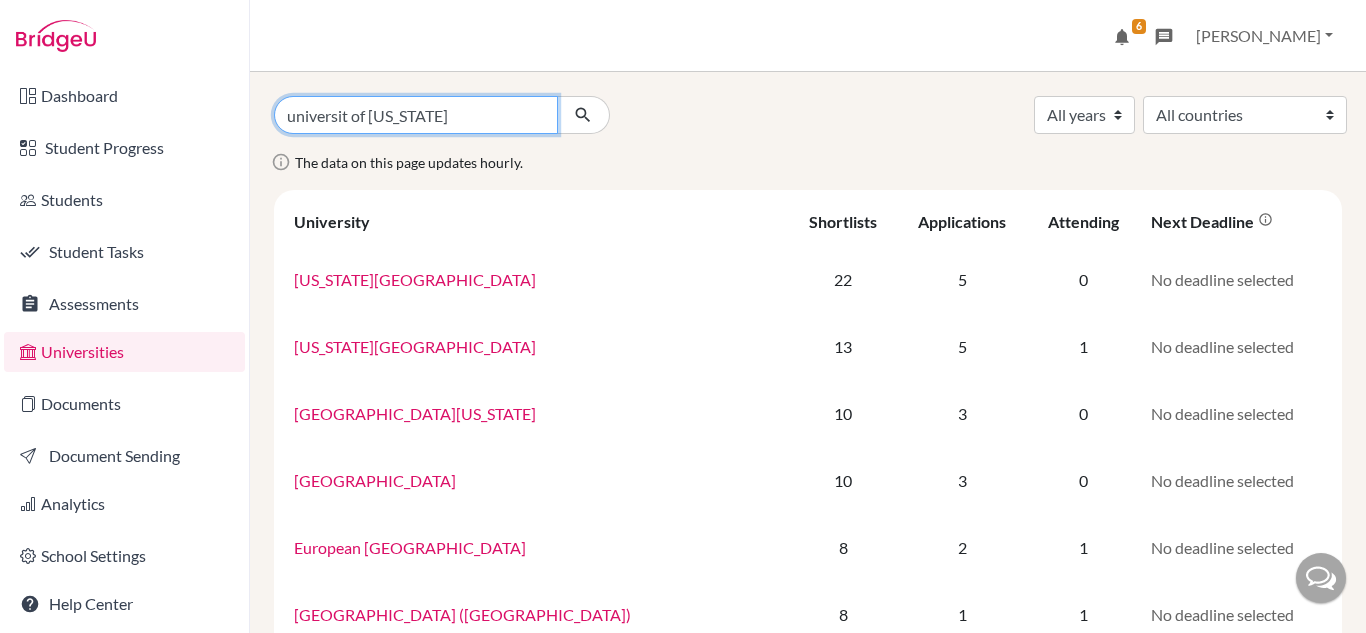 click on "universit of illinois" at bounding box center [416, 115] 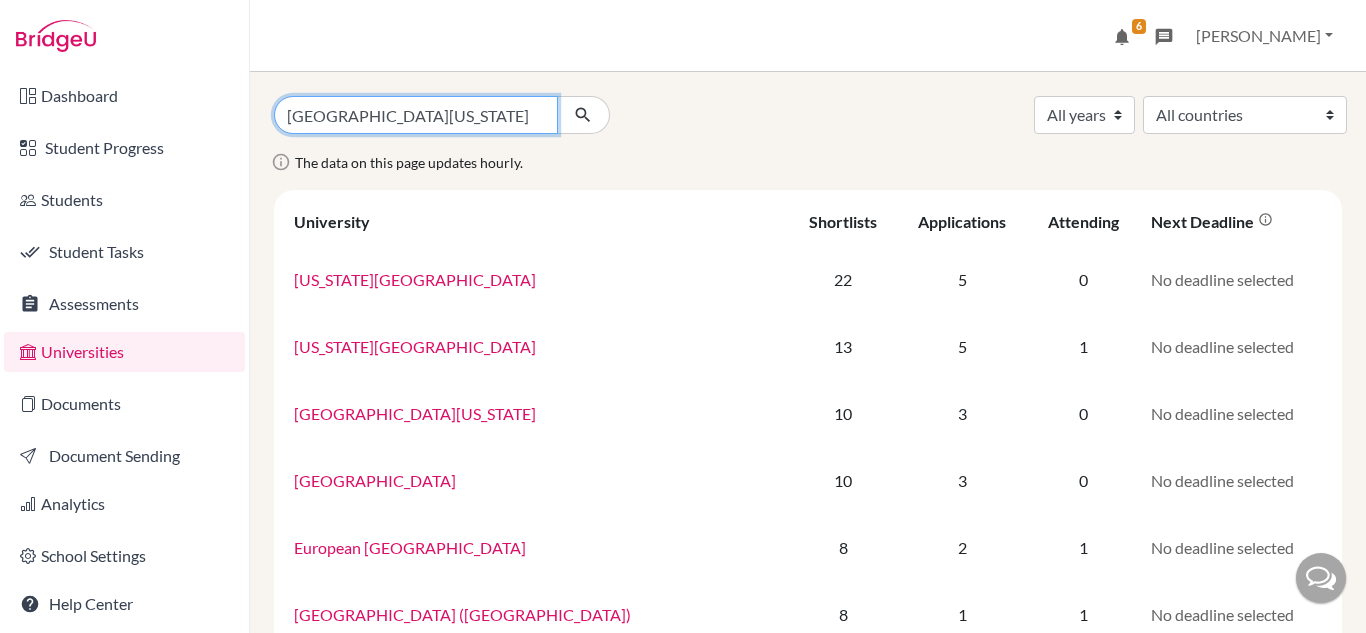 type on "[GEOGRAPHIC_DATA][US_STATE]" 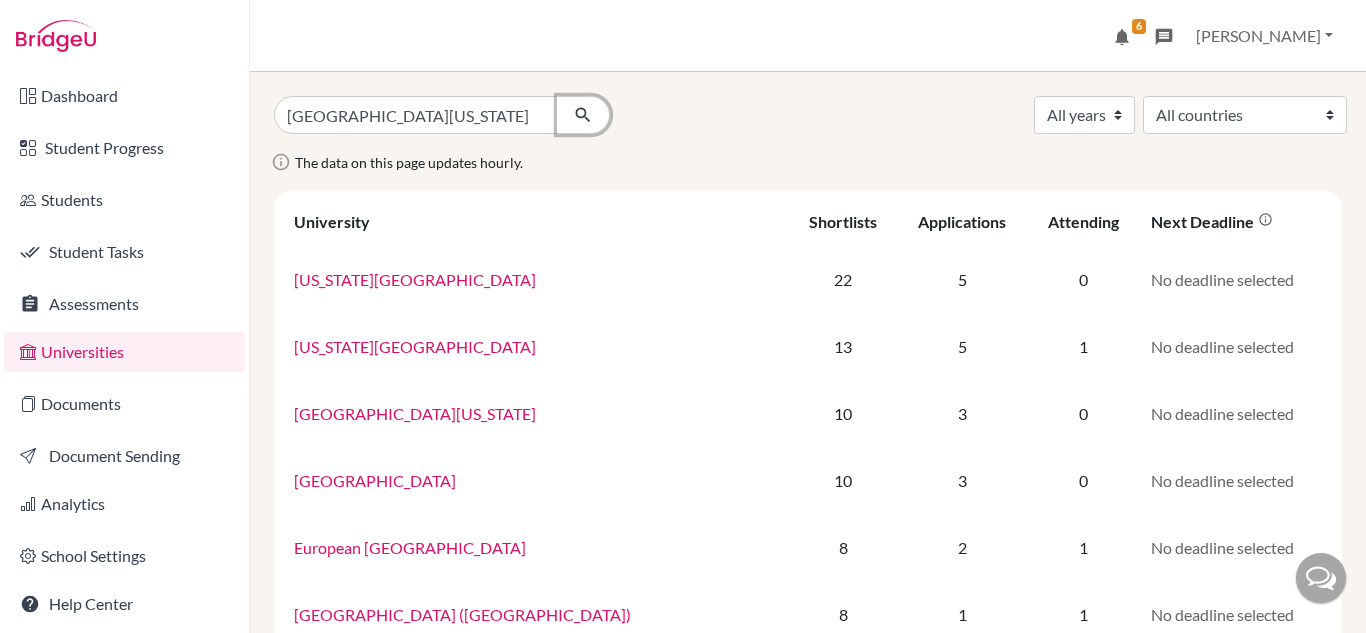 click at bounding box center (583, 115) 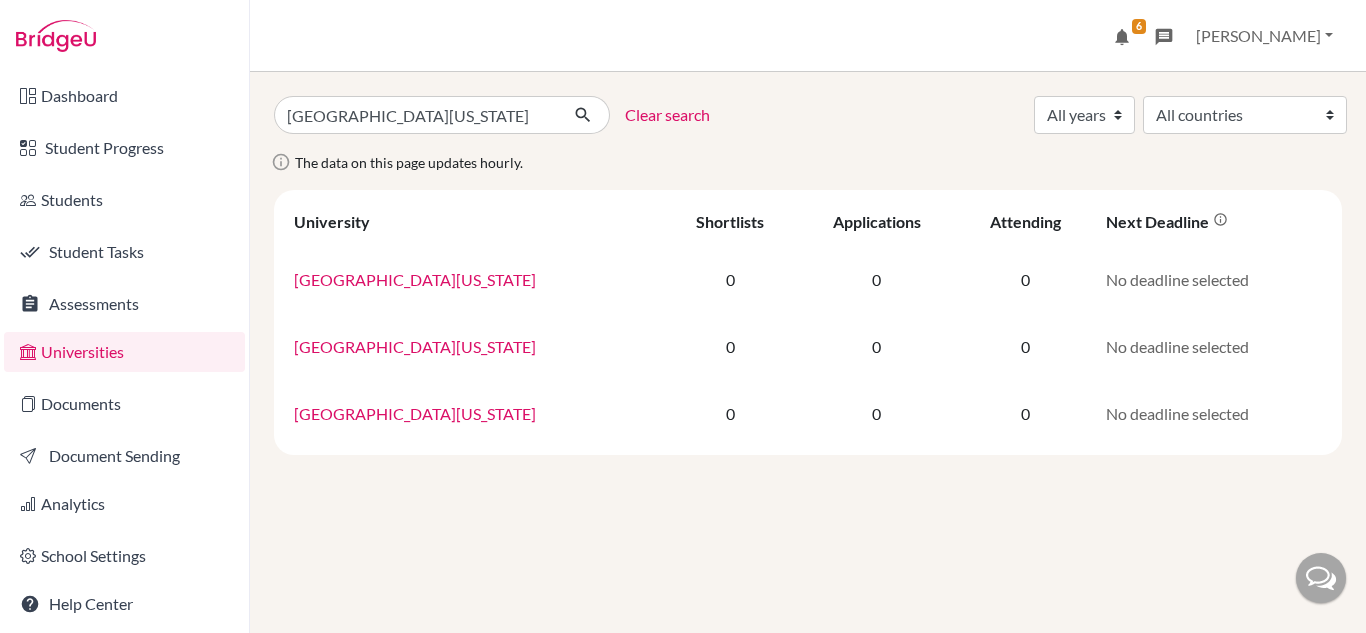 scroll, scrollTop: 0, scrollLeft: 0, axis: both 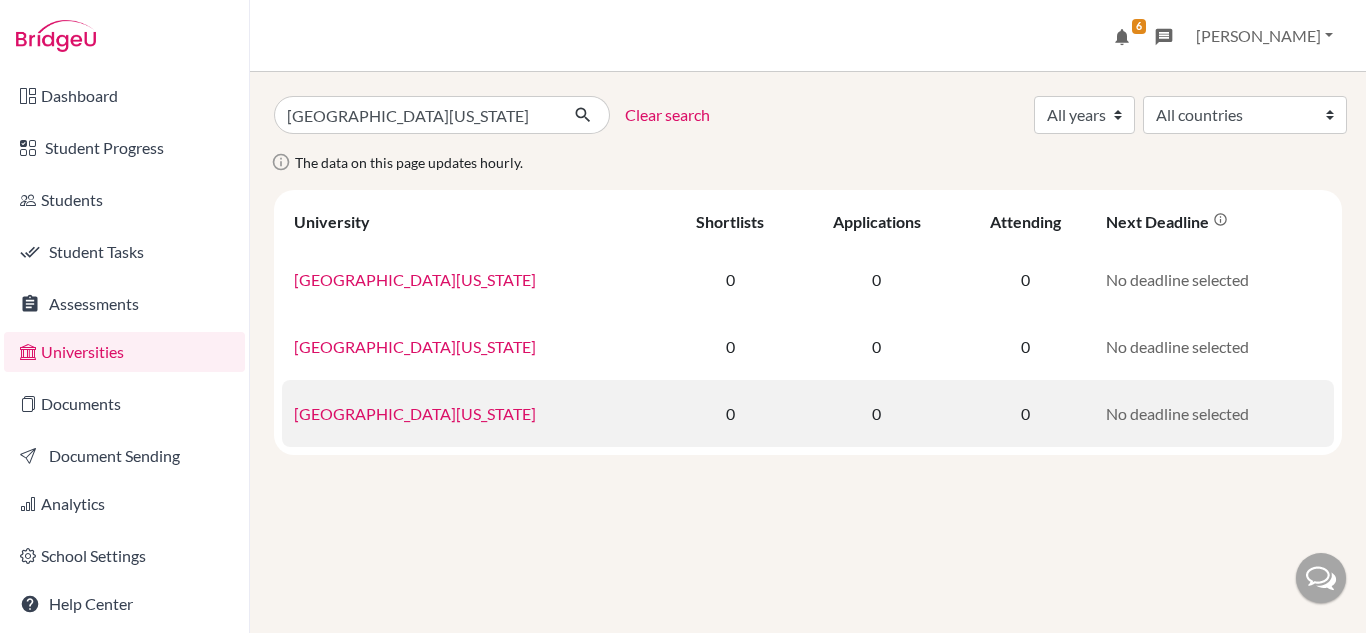 click on "[GEOGRAPHIC_DATA][US_STATE]" at bounding box center (415, 413) 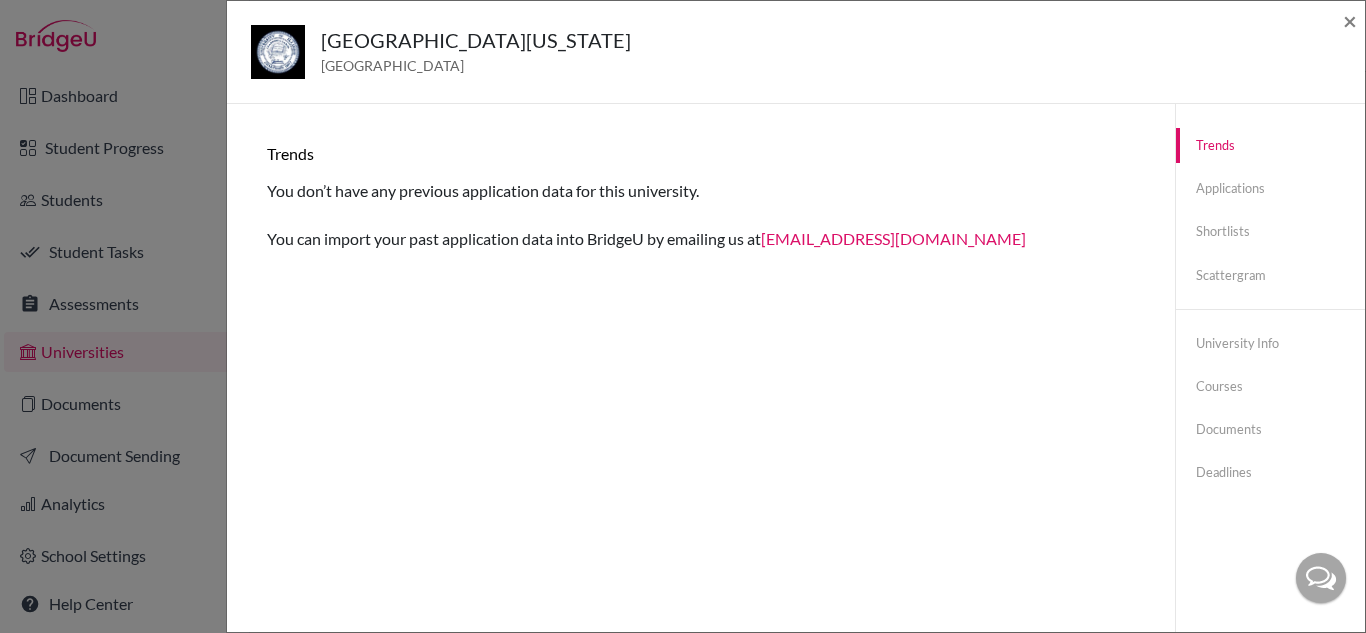 drag, startPoint x: 1352, startPoint y: 14, endPoint x: 875, endPoint y: 157, distance: 497.9739 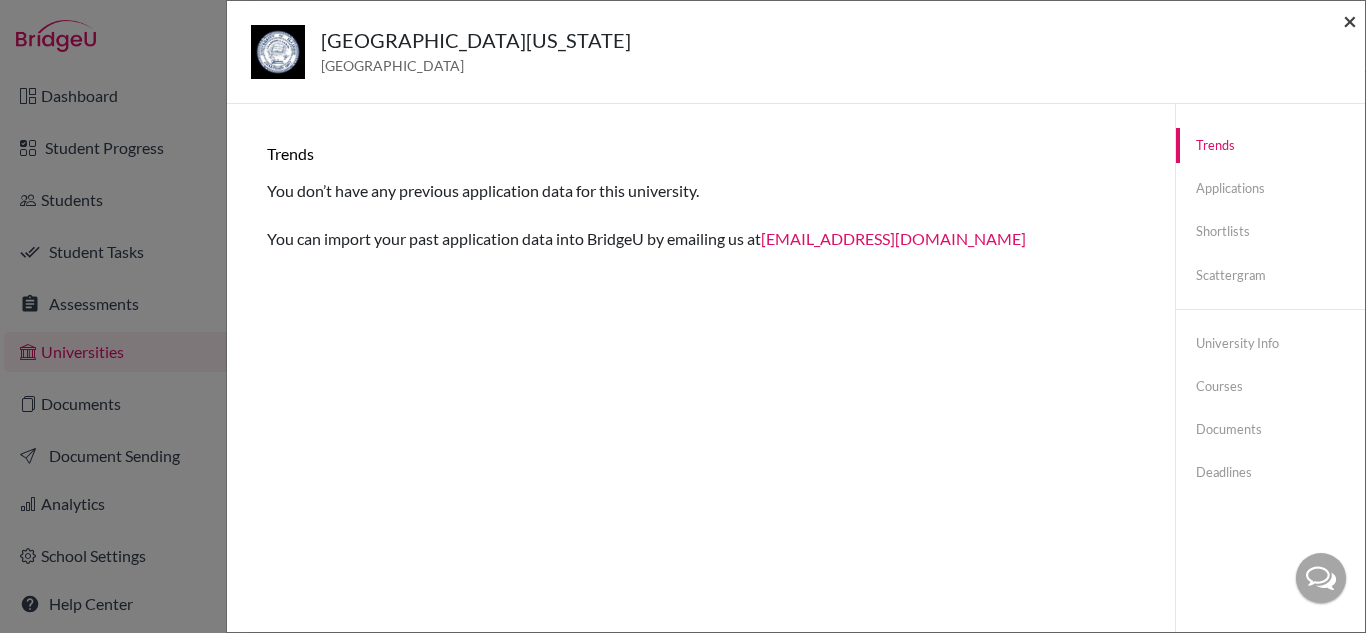 click on "×" at bounding box center [1350, 20] 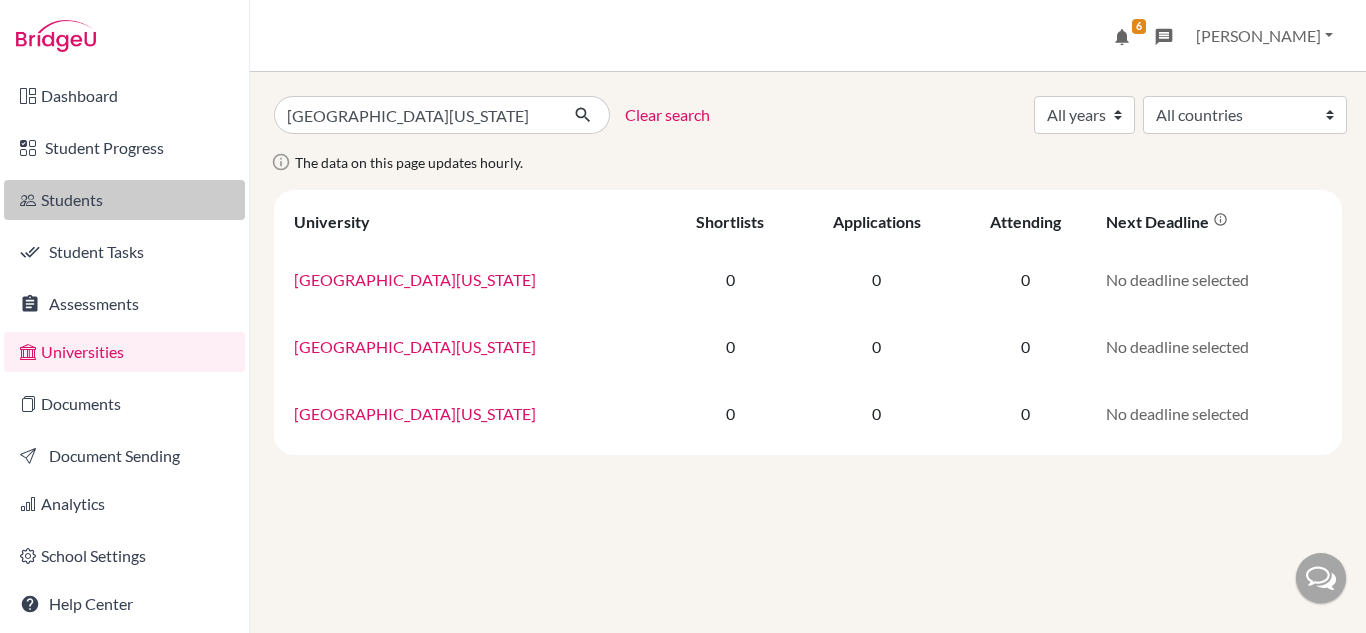 click on "Students" at bounding box center [124, 200] 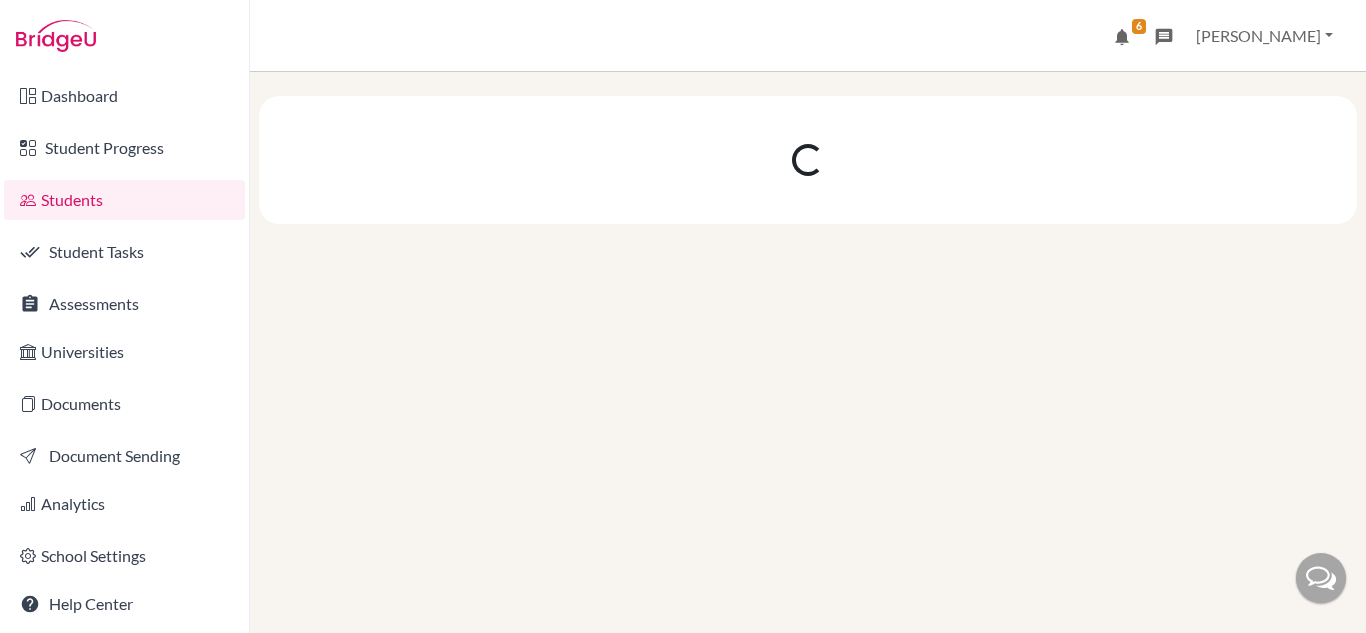 scroll, scrollTop: 0, scrollLeft: 0, axis: both 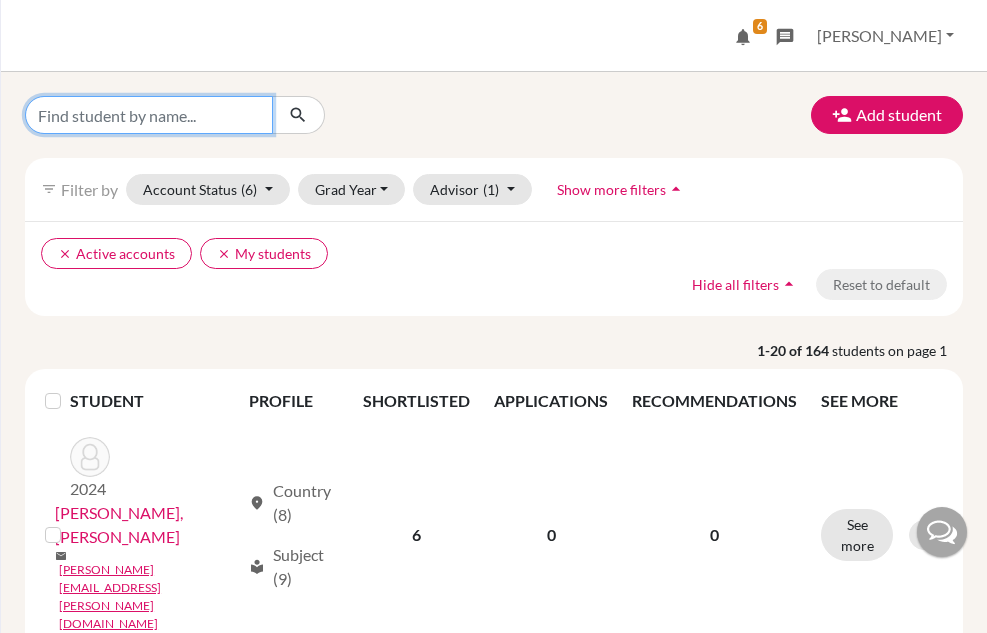 click at bounding box center (149, 115) 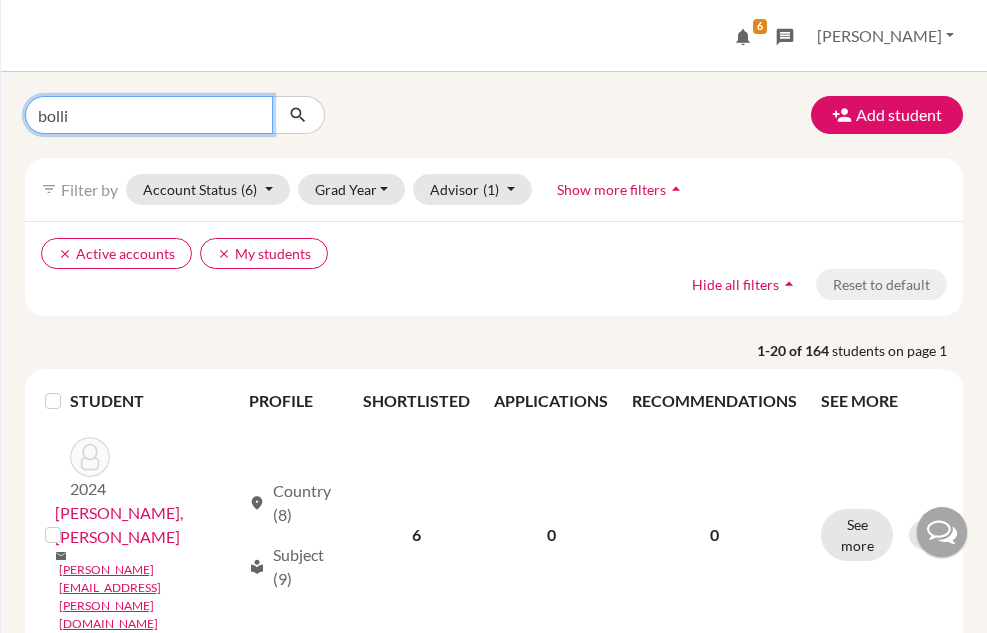 type on "bollig" 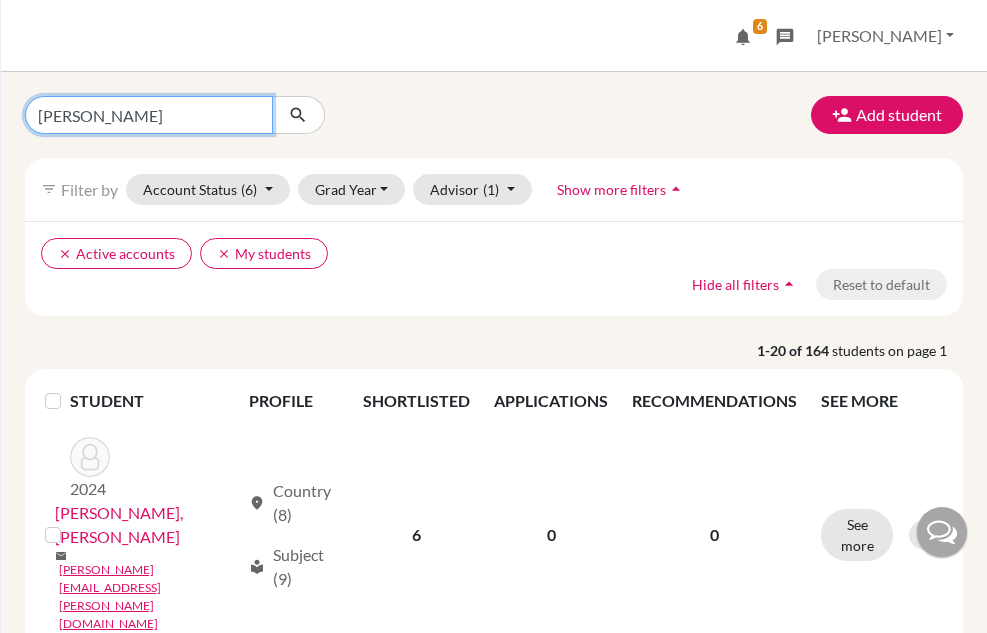 click at bounding box center [298, 115] 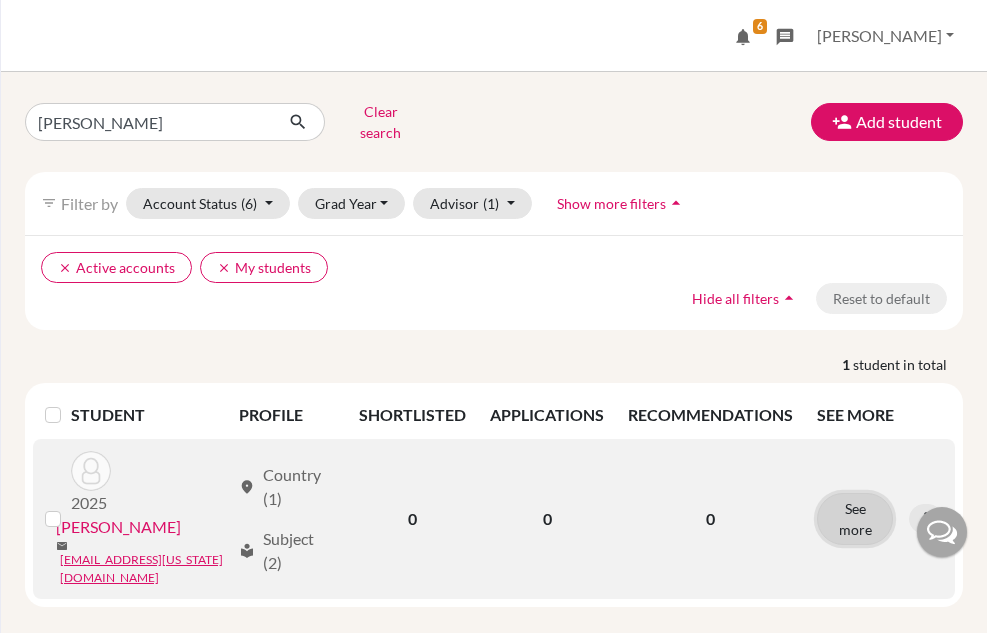click on "See more" at bounding box center (855, 519) 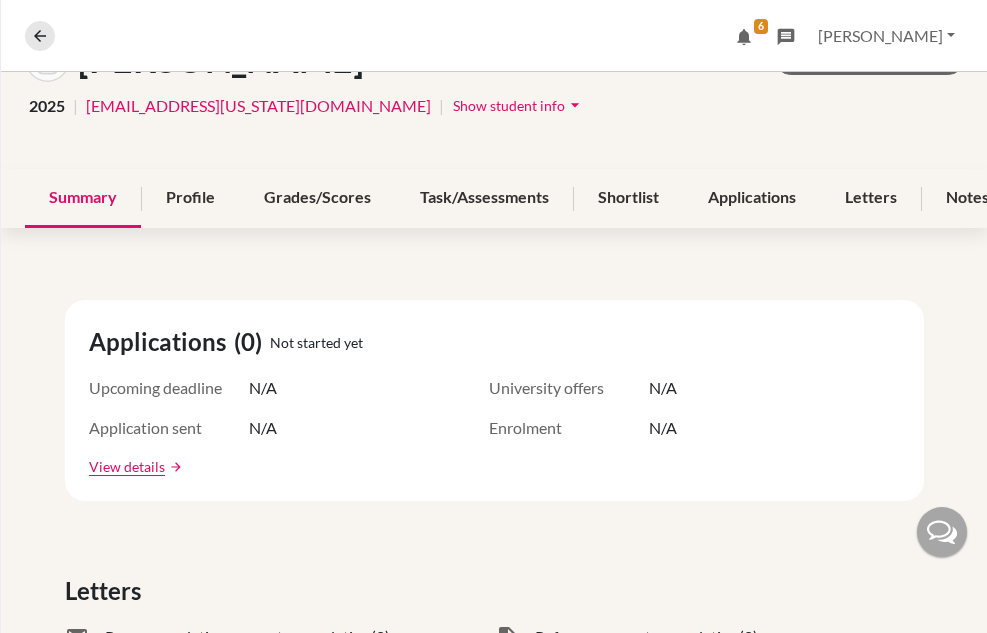 scroll, scrollTop: 253, scrollLeft: 0, axis: vertical 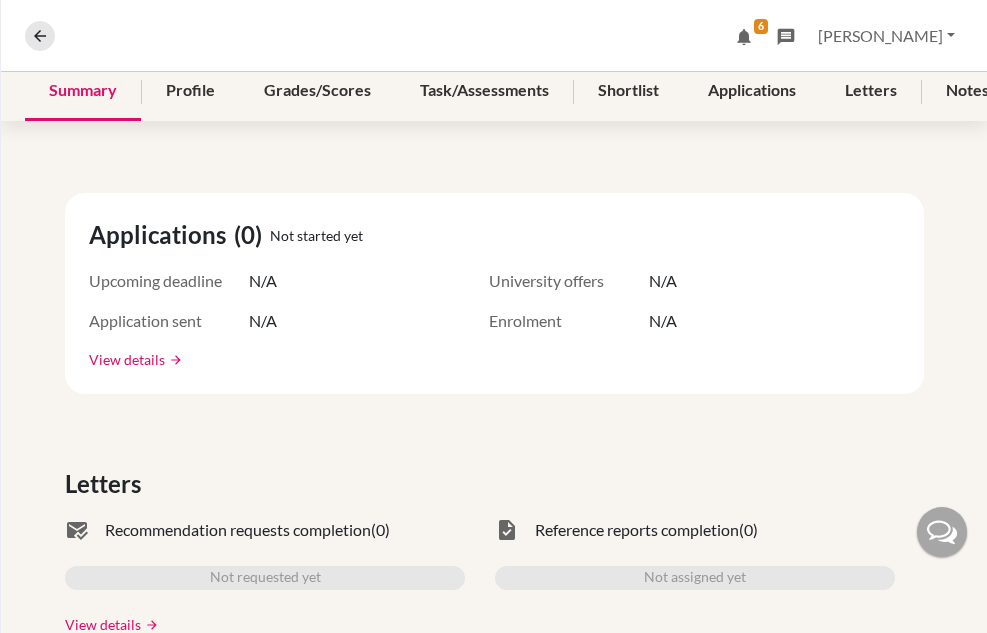 click on "View details" at bounding box center (127, 359) 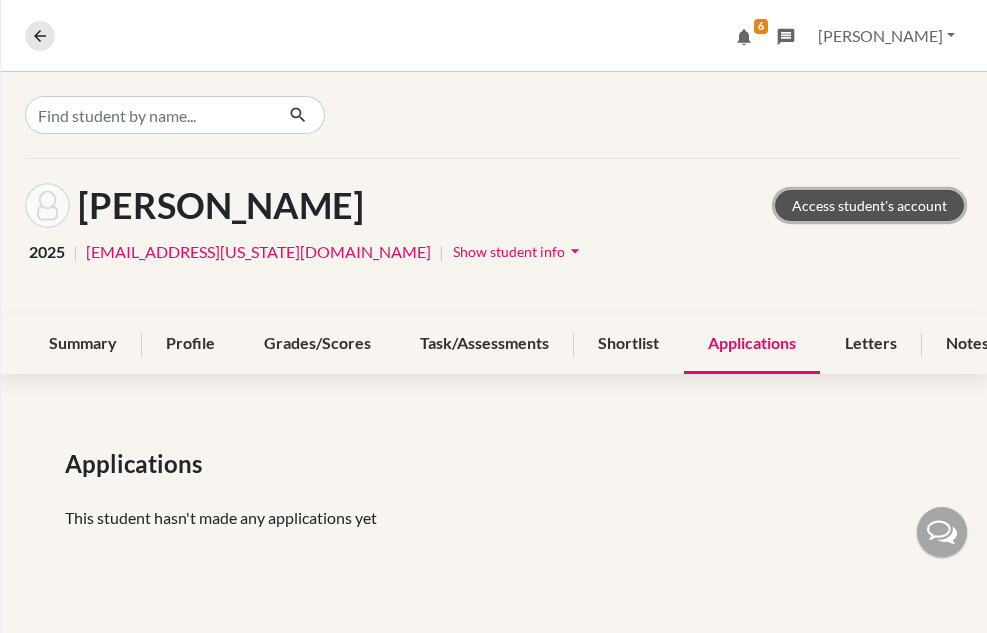click on "Access student's account" at bounding box center (869, 205) 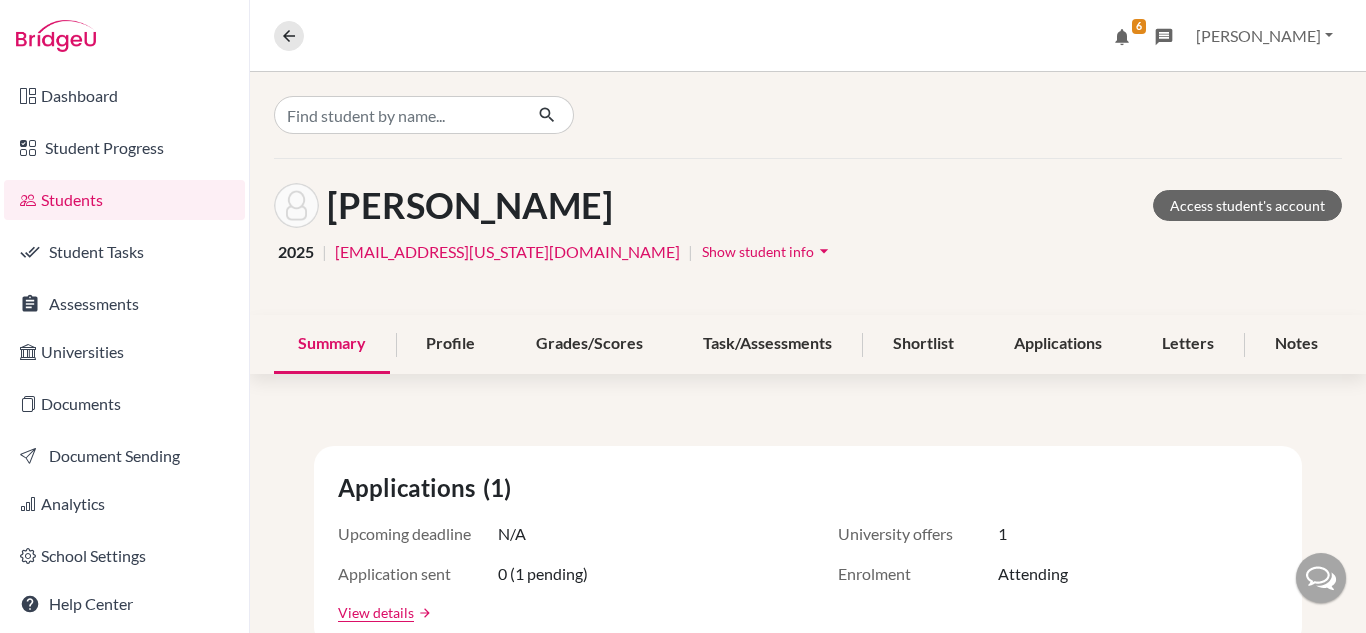 scroll, scrollTop: 0, scrollLeft: 0, axis: both 